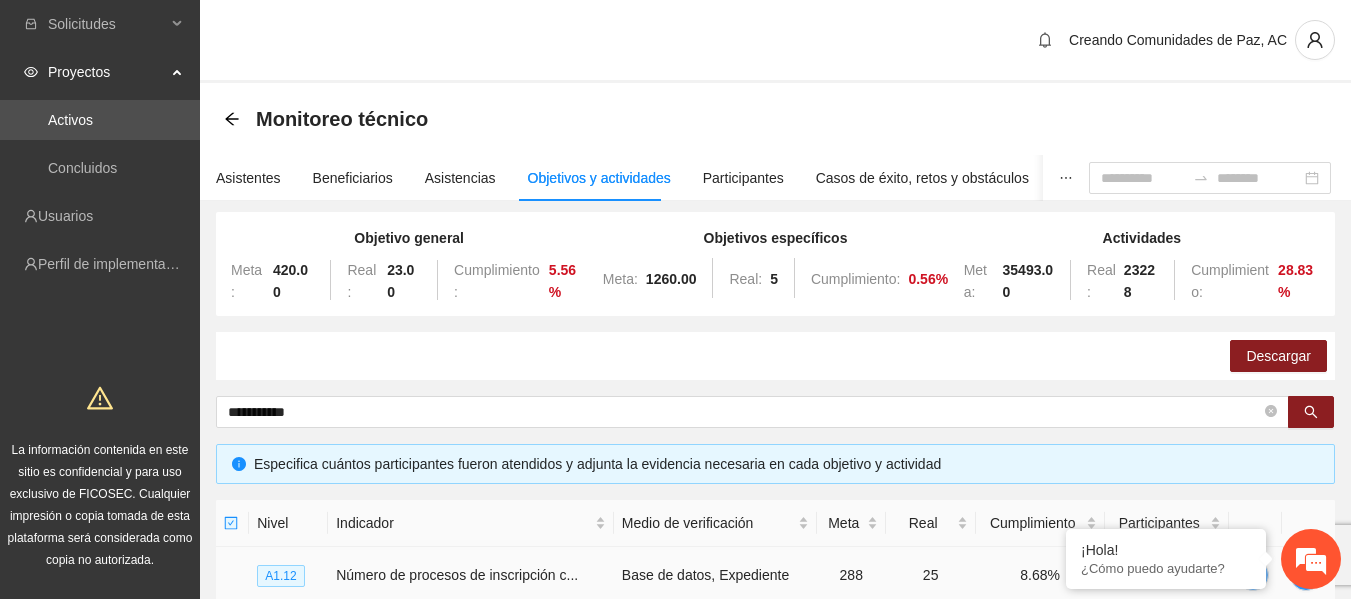 scroll, scrollTop: 167, scrollLeft: 0, axis: vertical 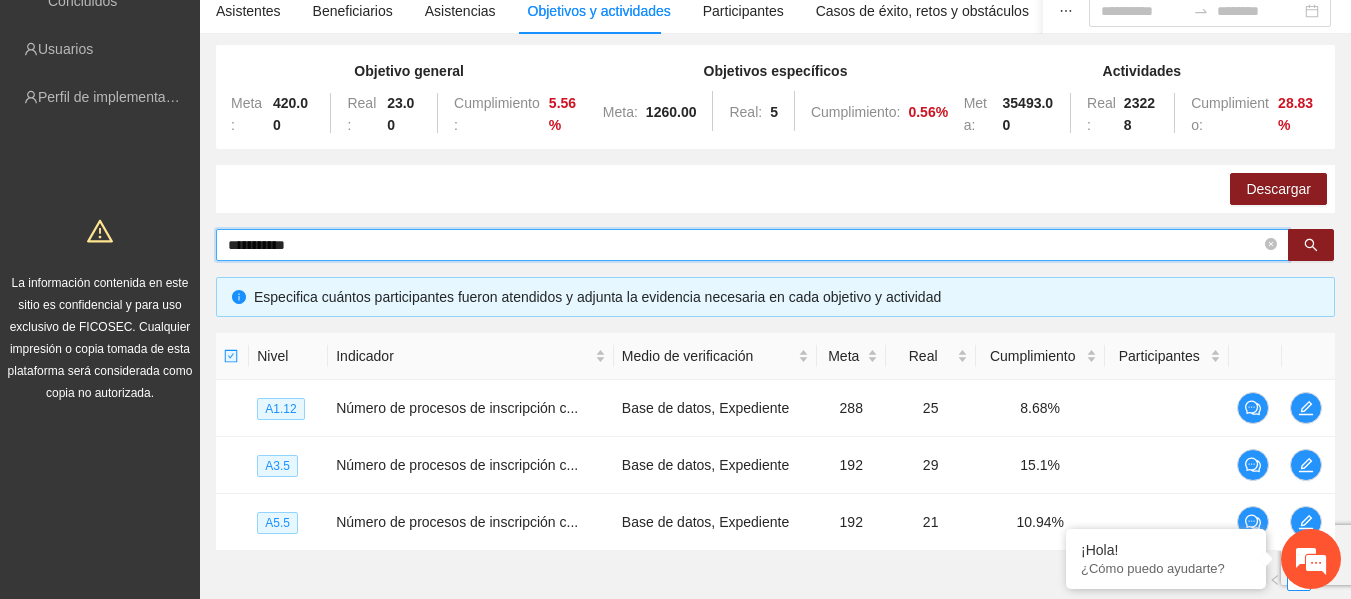 click on "**********" at bounding box center [744, 245] 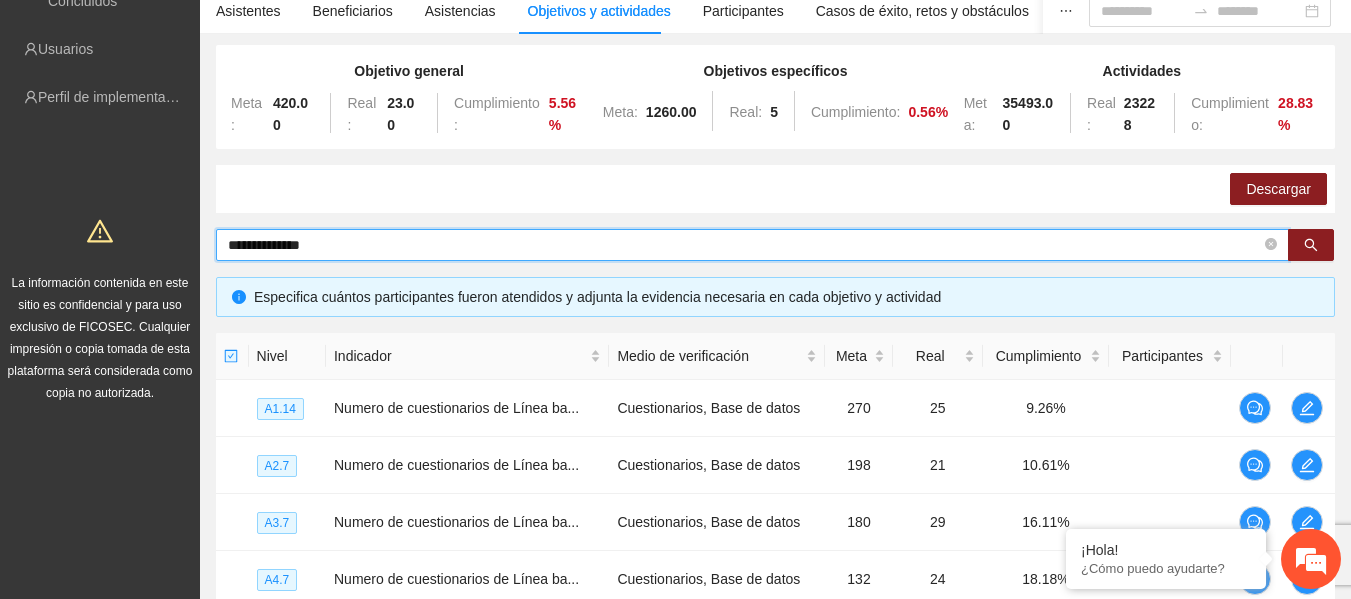 type on "**********" 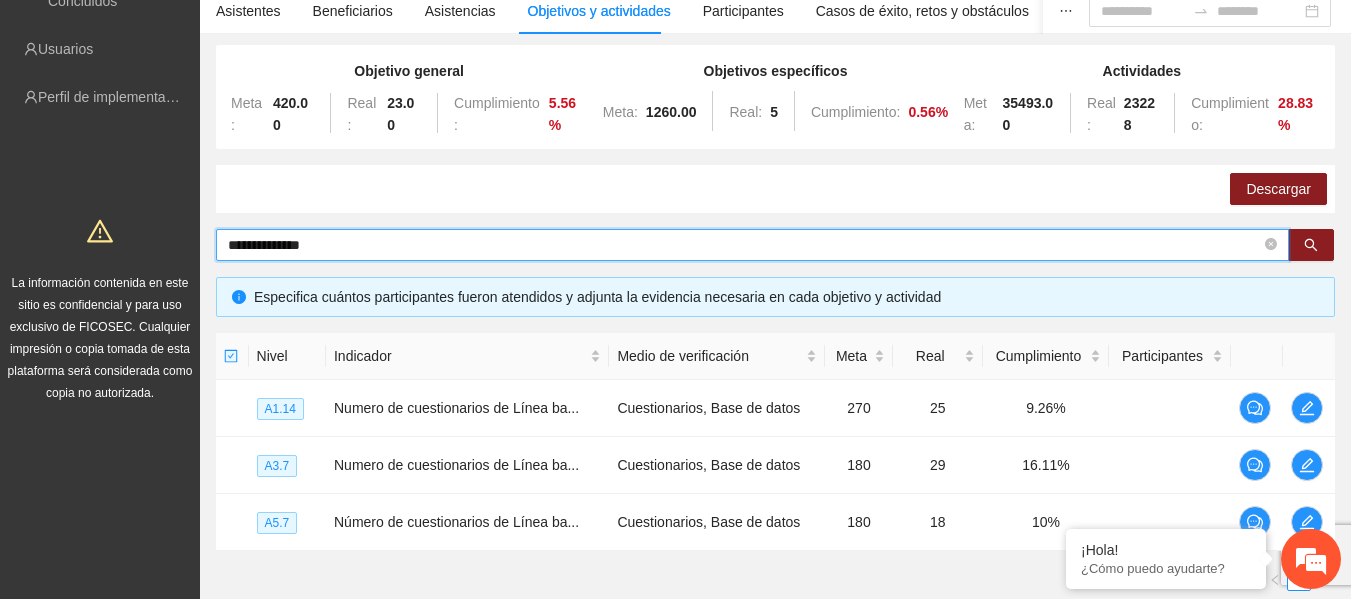 scroll, scrollTop: 0, scrollLeft: 0, axis: both 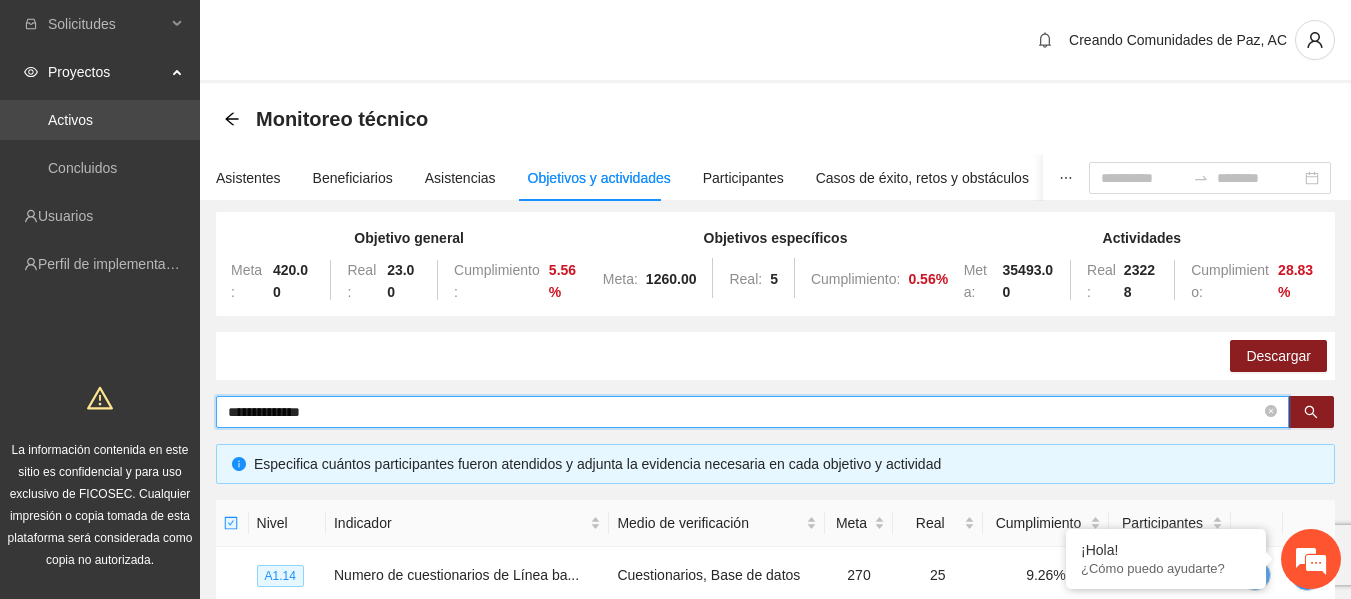 click on "Activos" at bounding box center [70, 120] 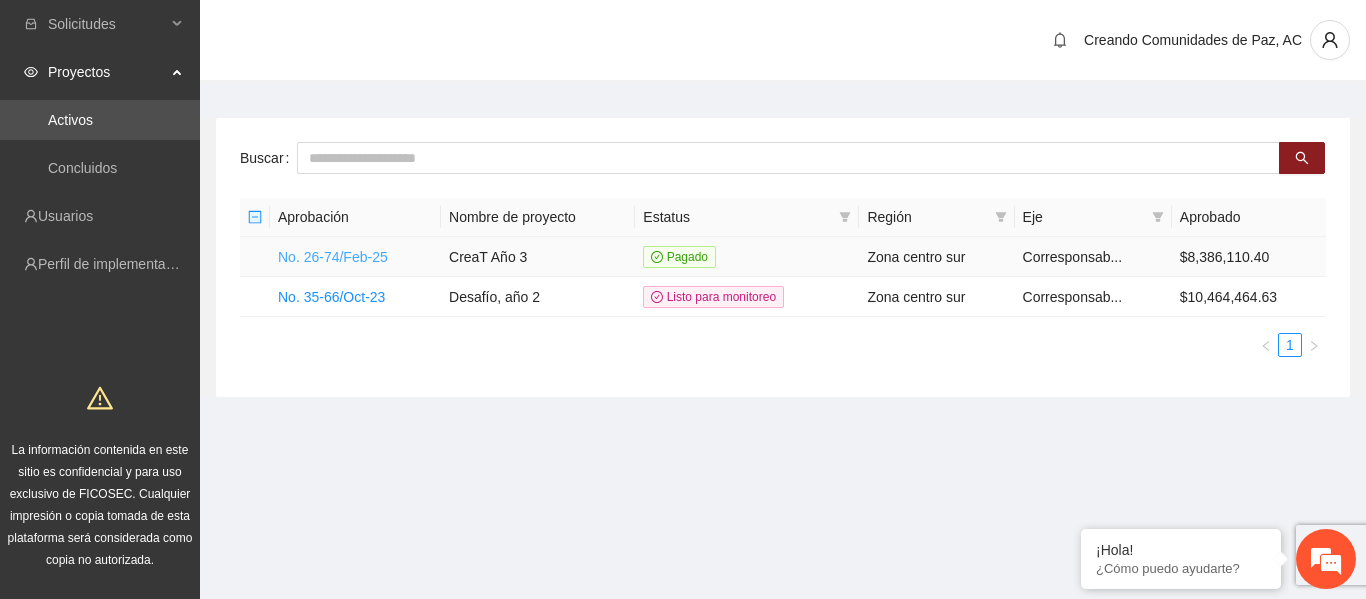 click on "No. 26-74/Feb-25" at bounding box center (333, 257) 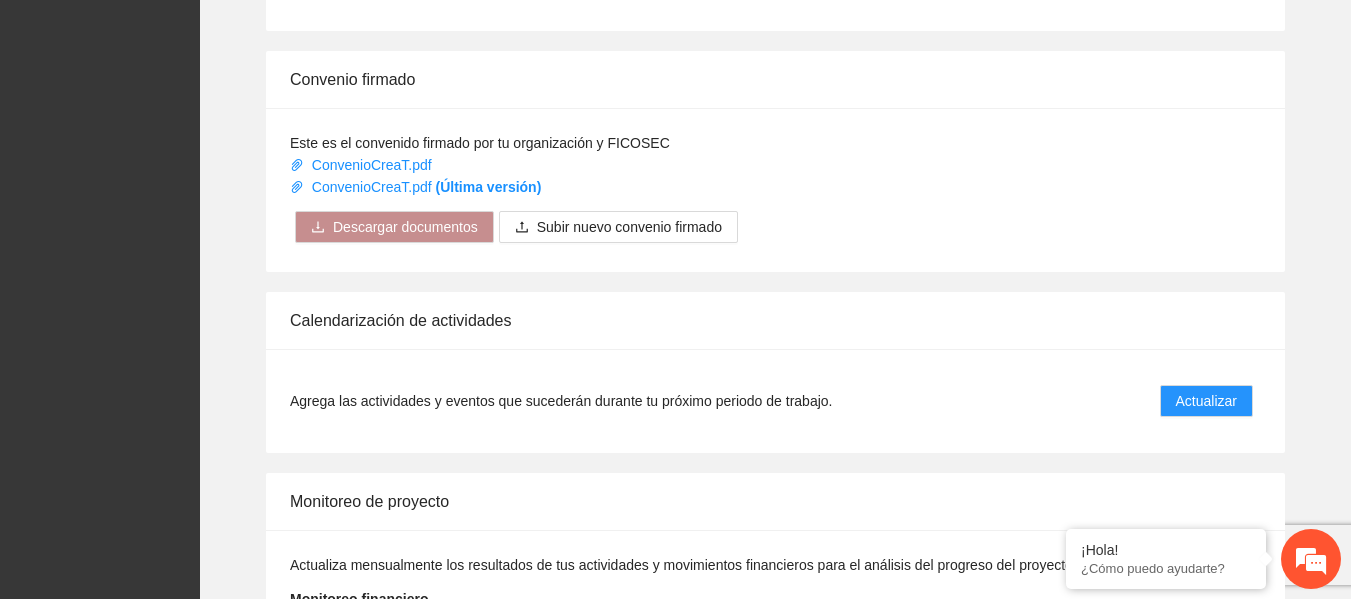 scroll, scrollTop: 1377, scrollLeft: 0, axis: vertical 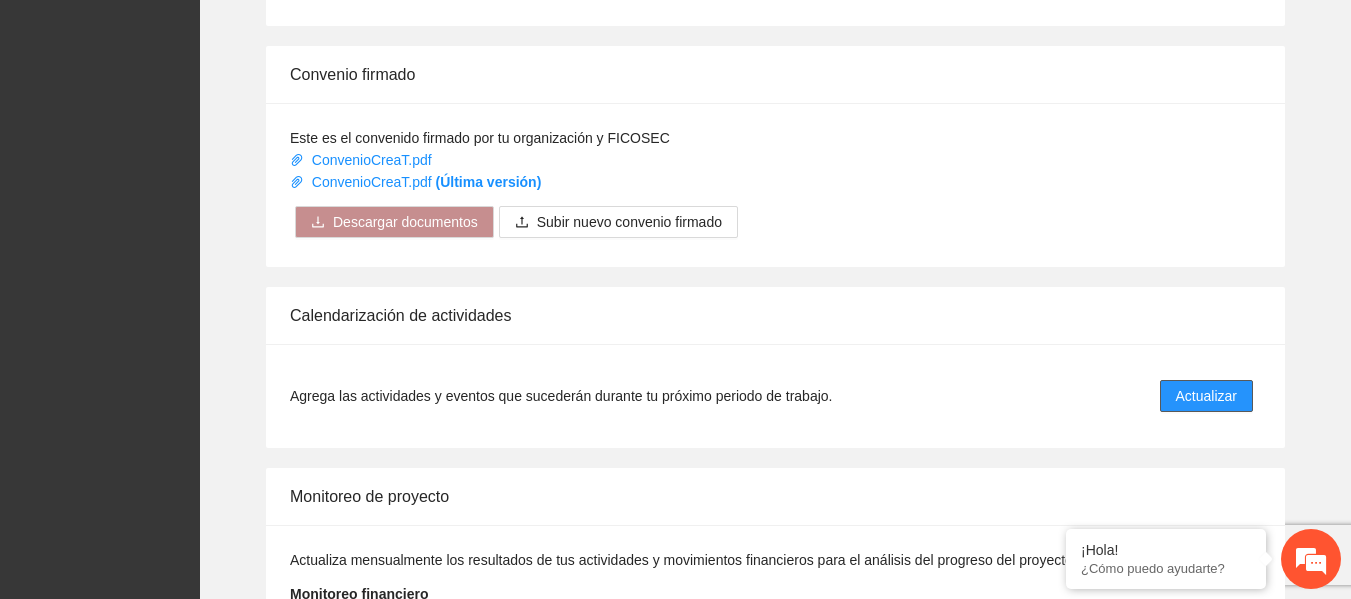 click on "Actualizar" at bounding box center (1206, 396) 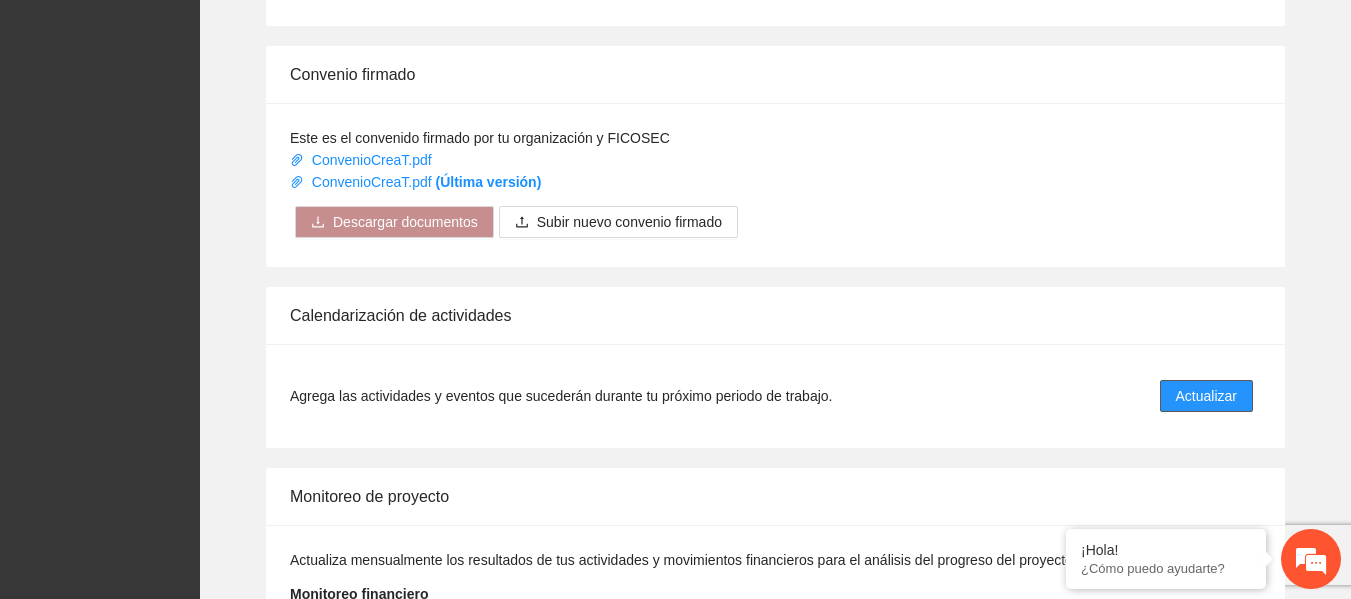 scroll, scrollTop: 0, scrollLeft: 0, axis: both 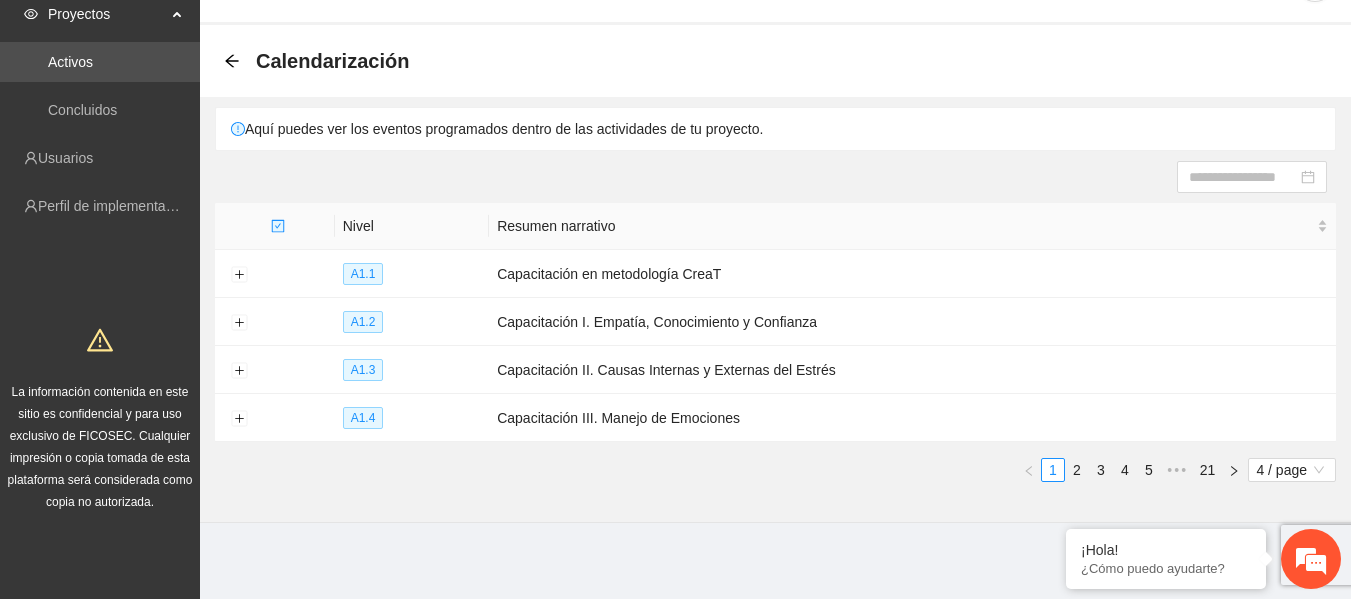 click at bounding box center (775, 177) 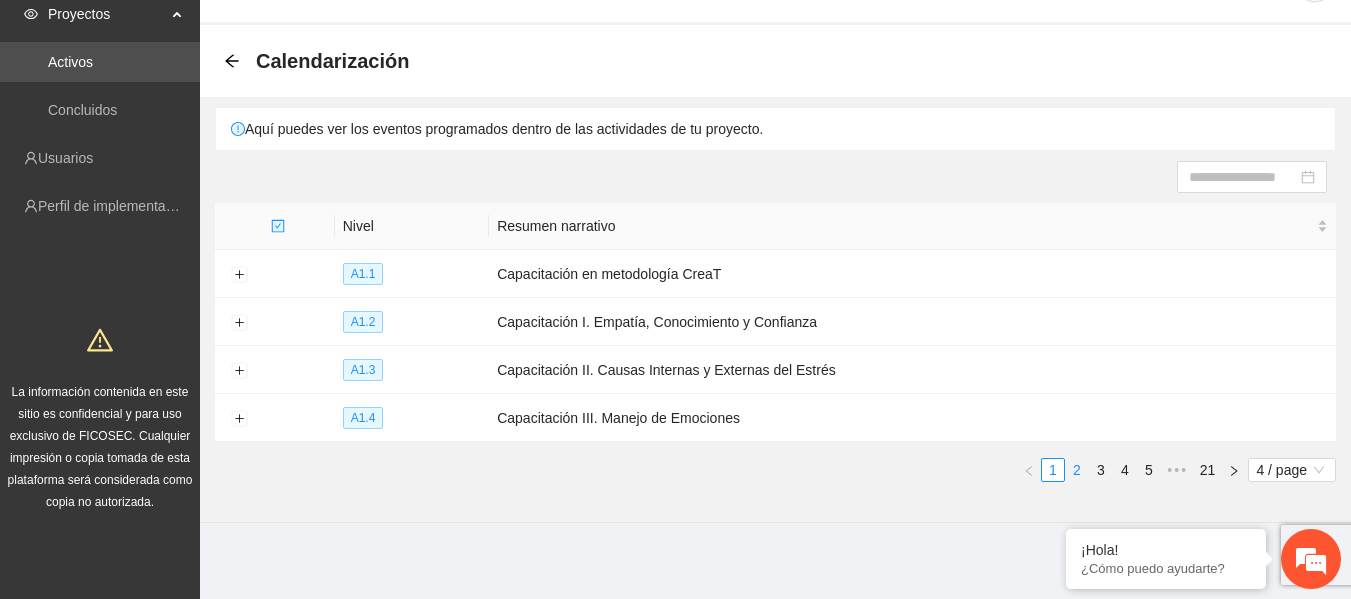click on "2" at bounding box center (1077, 470) 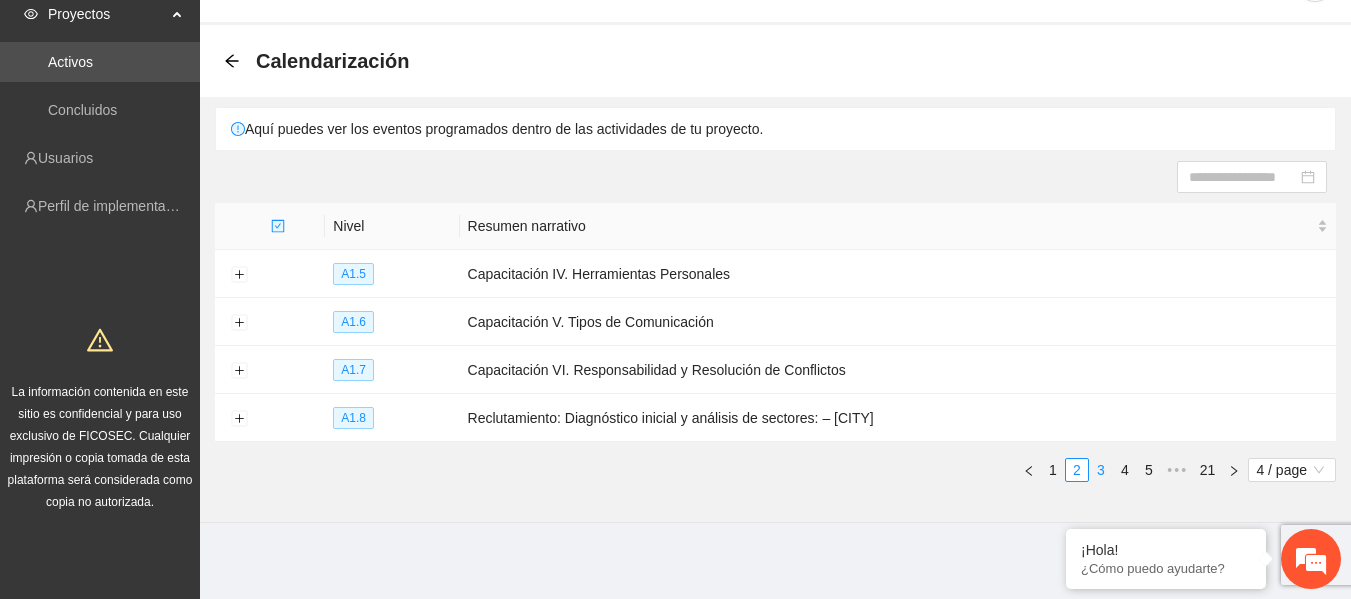 click on "3" at bounding box center (1101, 470) 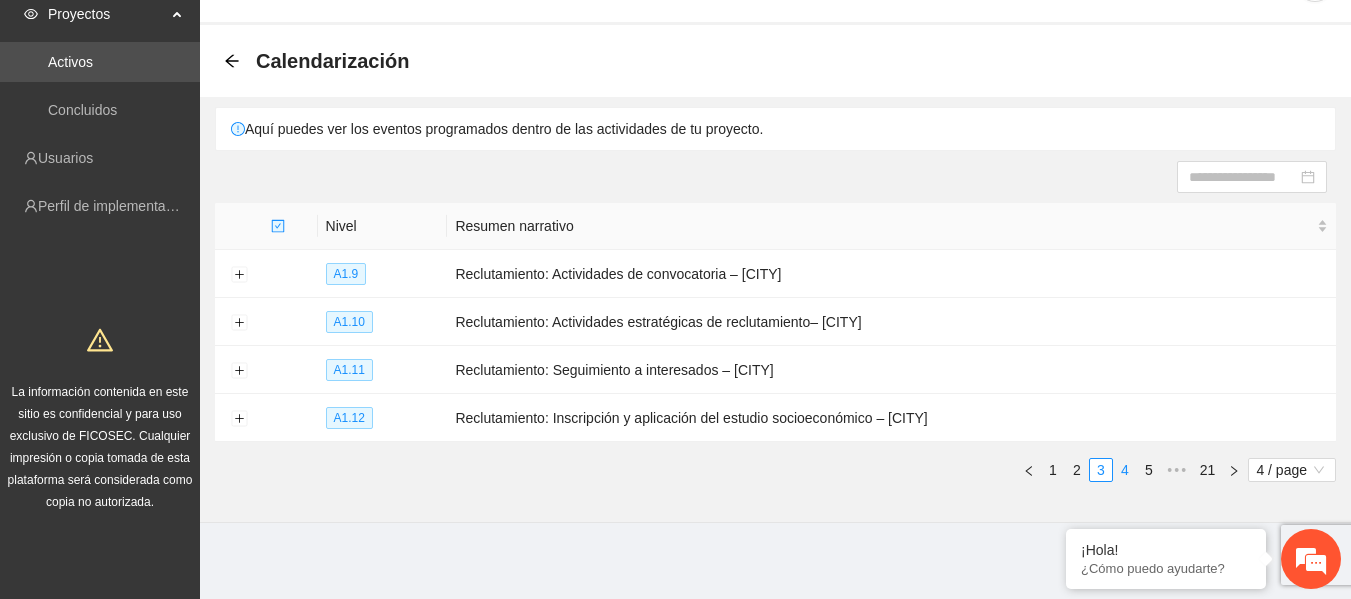 click on "4" at bounding box center [1125, 470] 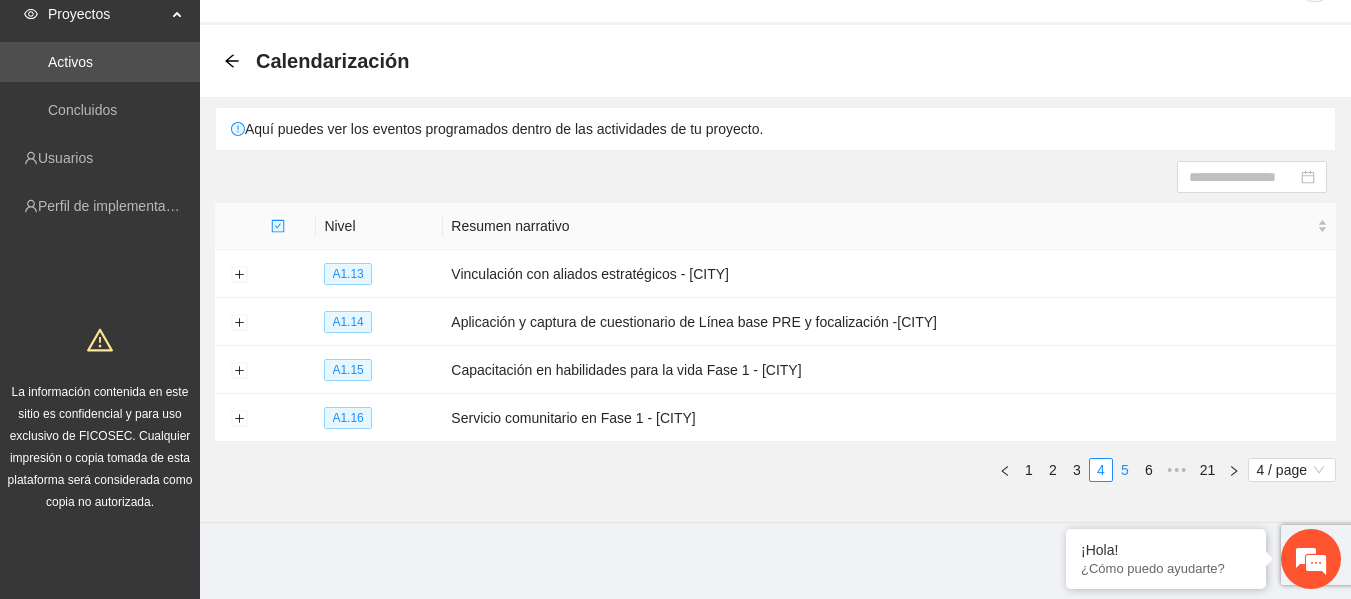 click on "5" at bounding box center [1125, 470] 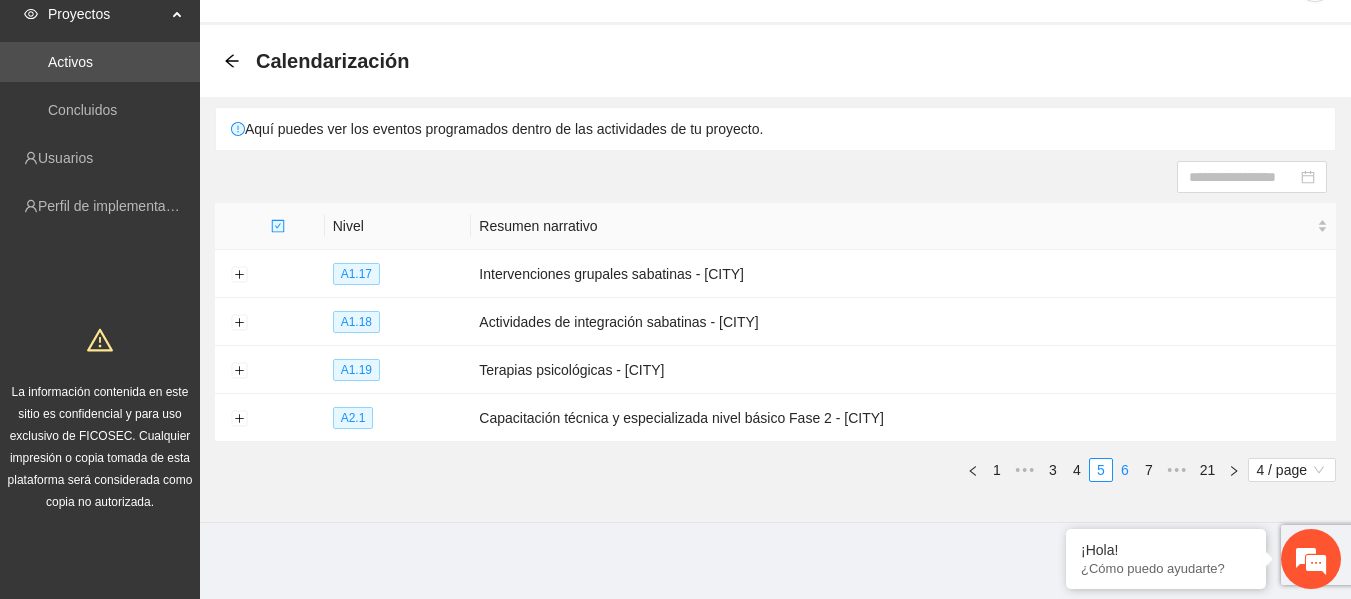 click on "6" at bounding box center [1125, 470] 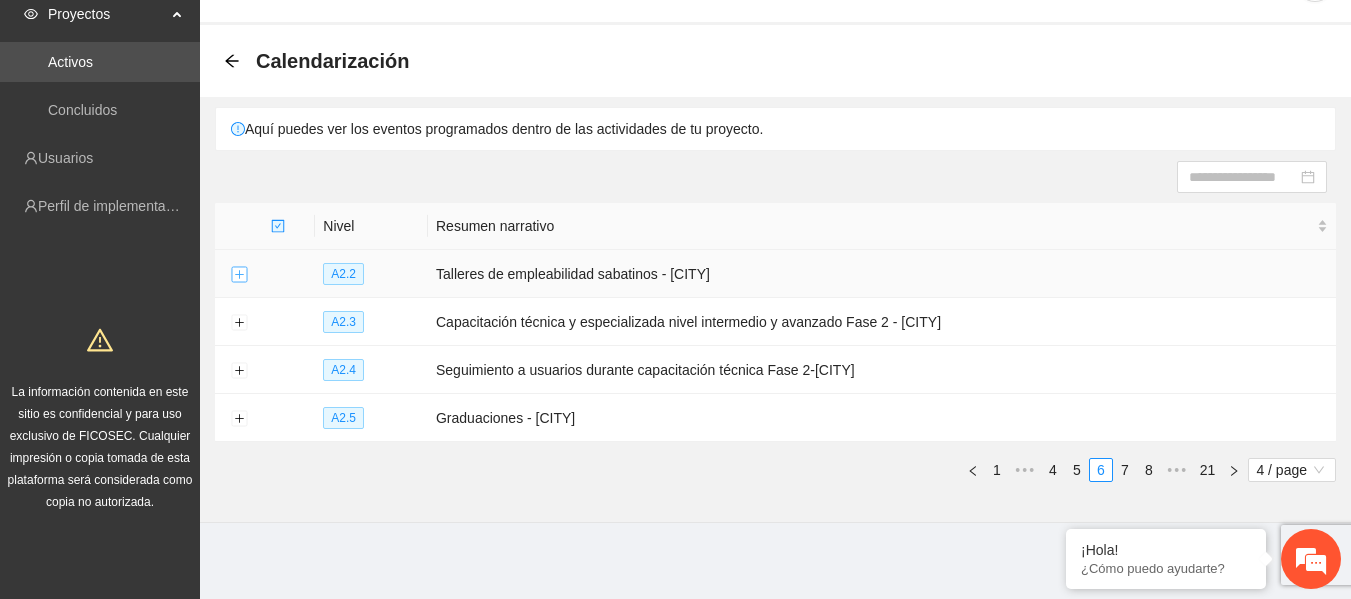 click at bounding box center [239, 275] 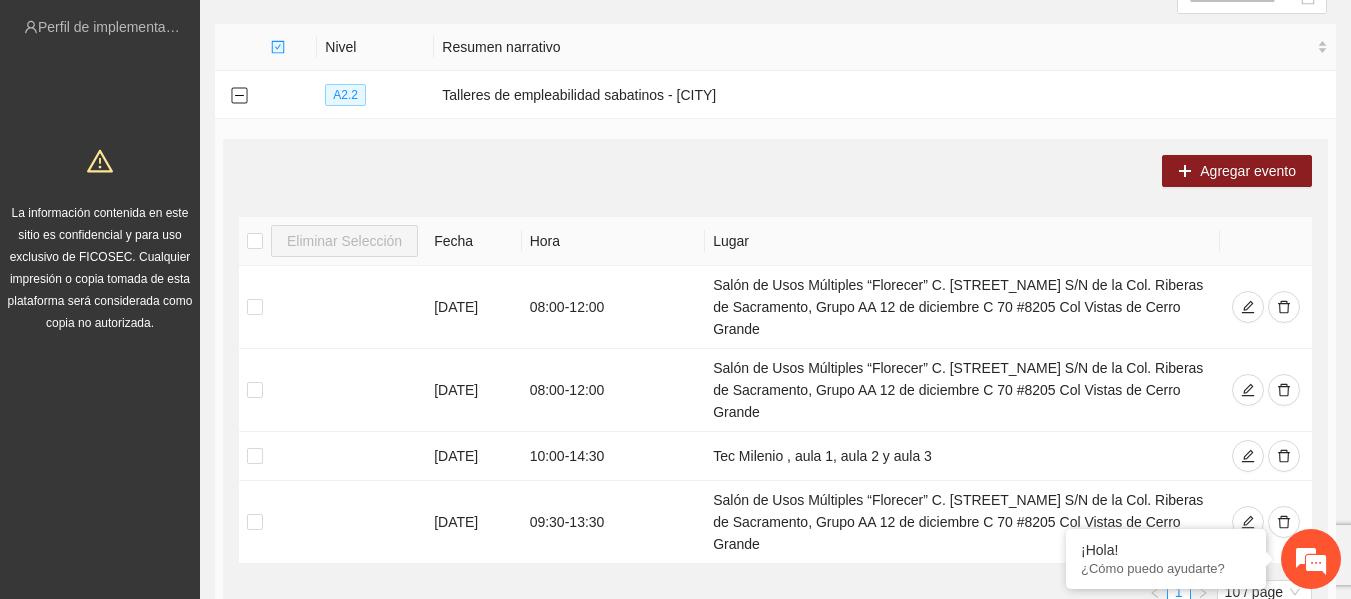 scroll, scrollTop: 241, scrollLeft: 0, axis: vertical 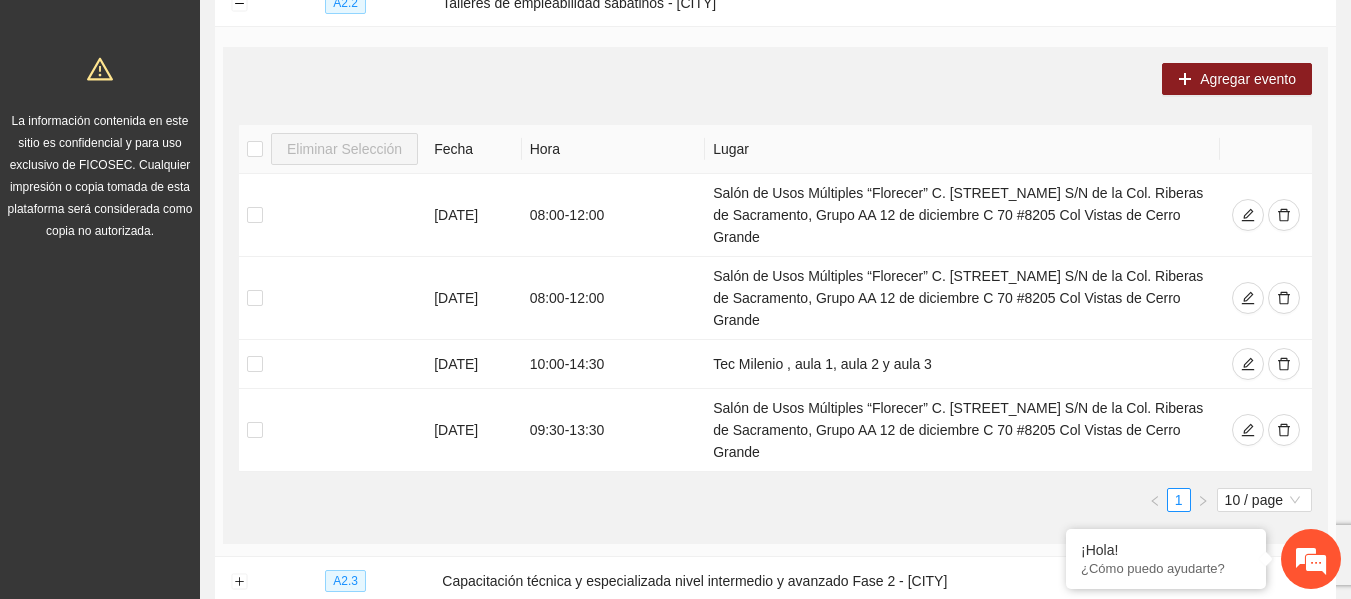 click on "Agregar evento Eliminar Selección Fecha Hora Lugar [DATE] [TIME] - [TIME] Salón de Usos Múltiples “Florecer” C. [STREET_NAME] S/N de la Col. Riberas de Sacramento, Grupo AA 12 de diciembre C 70 #8205 Col Vistas de Cerro Grande [DATE] [TIME] - [TIME] Salón de Usos Múltiples “Florecer” C. [STREET_NAME] S/N de la Col. Riberas de Sacramento, Grupo AA 12 de diciembre C 70 #8205 Col Vistas de Cerro Grande [DATE] [TIME] - [TIME] Tec Milenio , aula 1, aula 2 y aula 3 [DATE] [TIME] - [TIME] Salón de Usos Múltiples “Florecer” C. [STREET_NAME] S/N de la Col. Riberas de Sacramento, Grupo AA 12 de diciembre C 70 #8205 Col Vistas de Cerro Grande 1 10 / page" at bounding box center [775, 295] 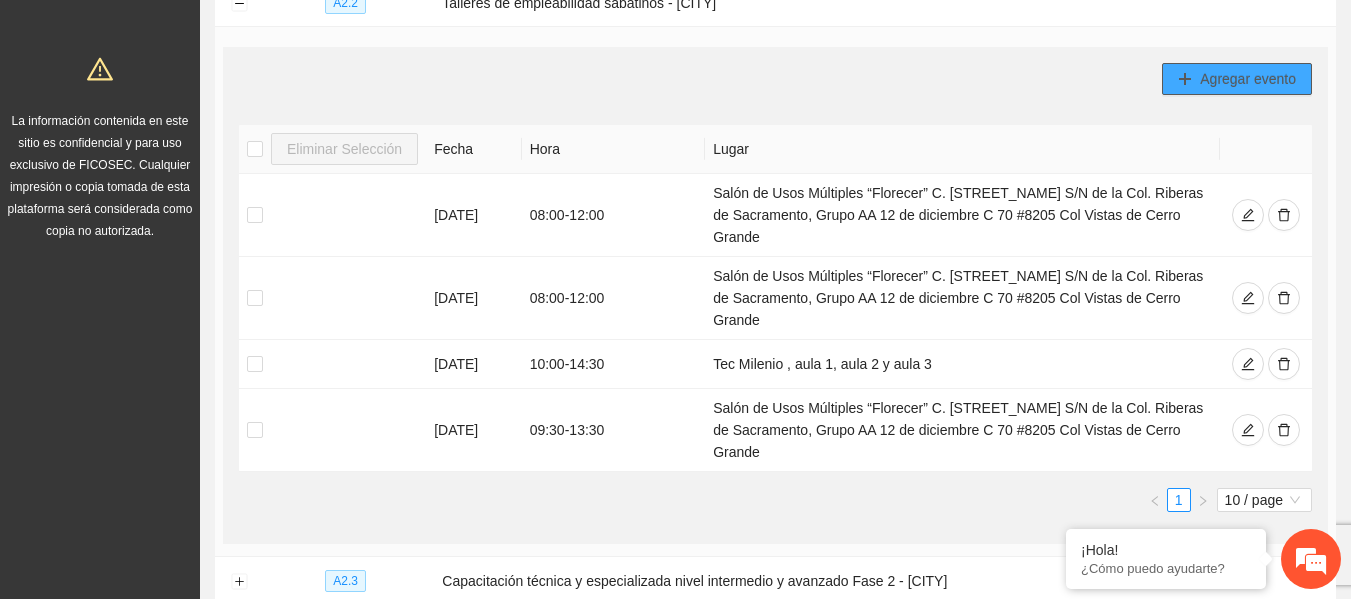 click on "Agregar evento" at bounding box center (1248, 79) 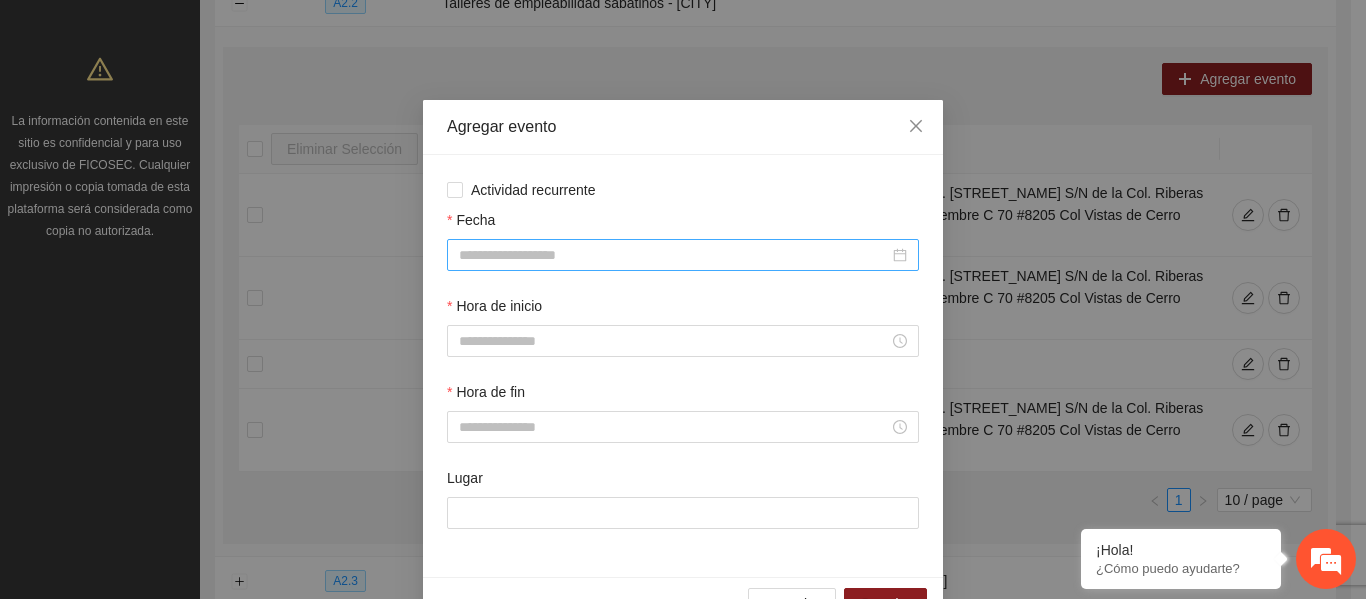 click on "Fecha" at bounding box center (674, 255) 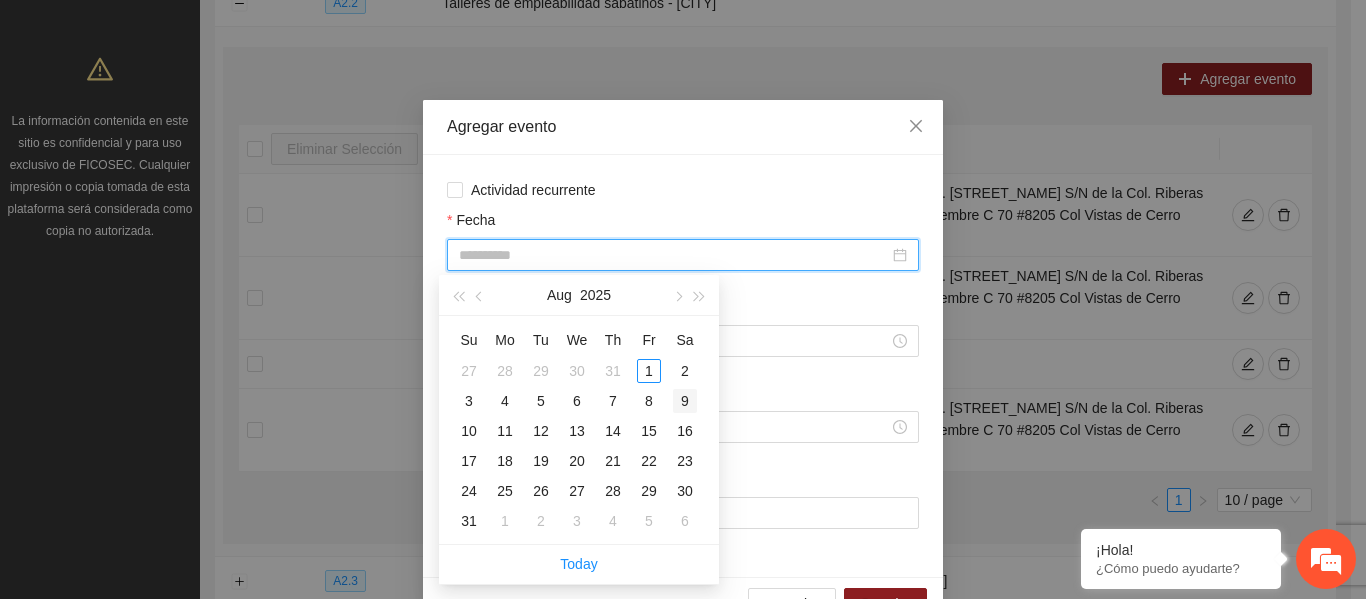 type on "**********" 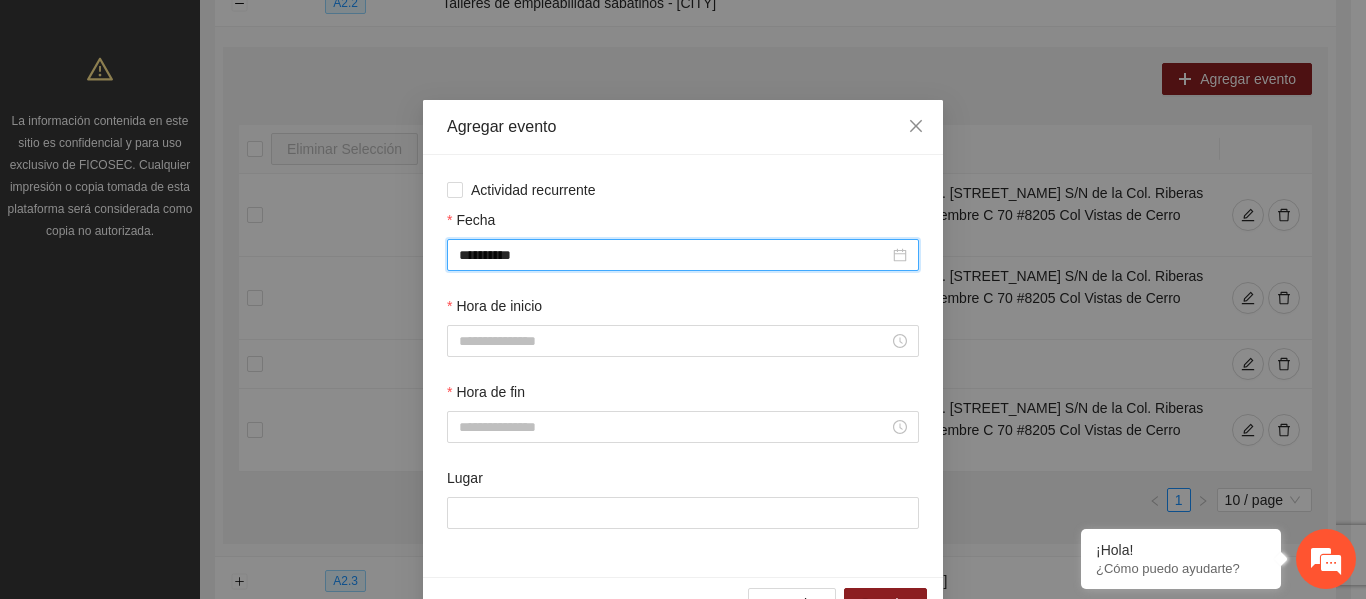click on "Hora de inicio" at bounding box center [683, 338] 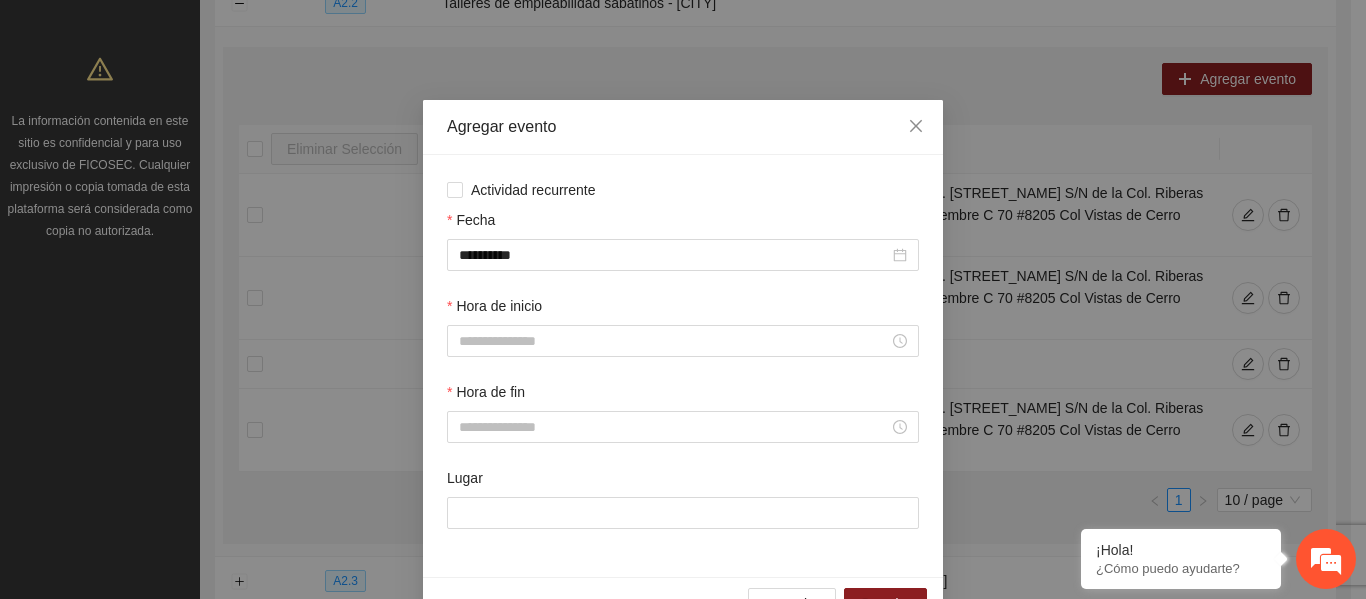 click on "Hora de inicio" at bounding box center [683, 338] 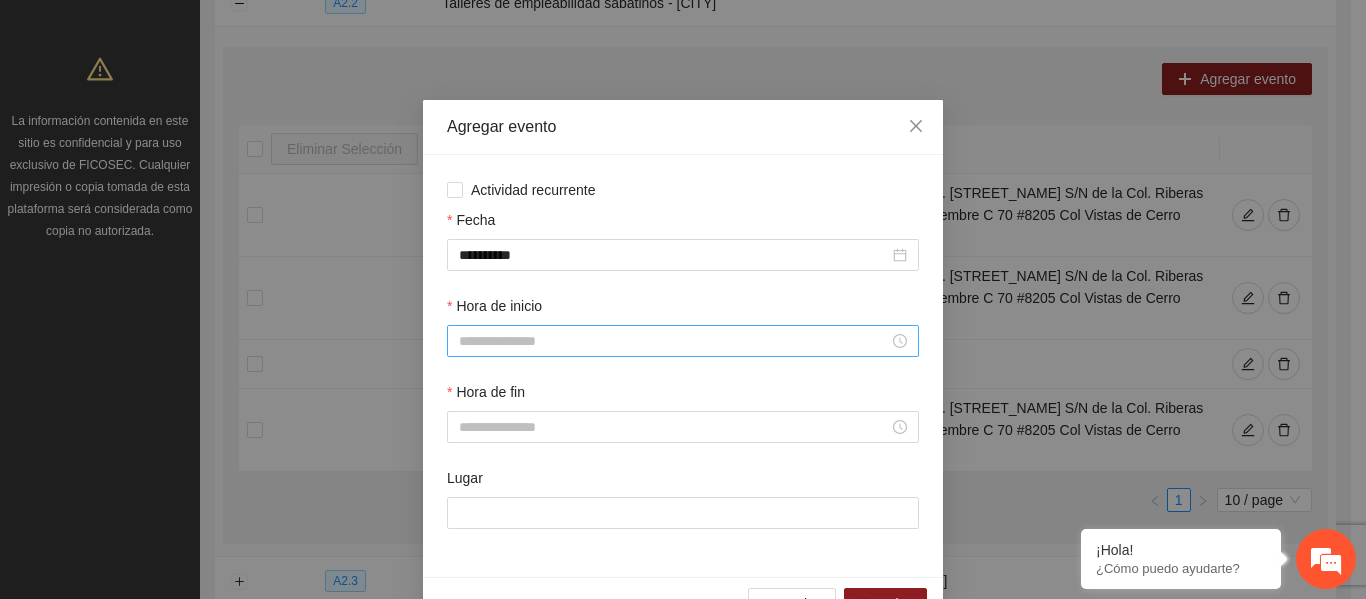 click on "Hora de inicio" at bounding box center [674, 341] 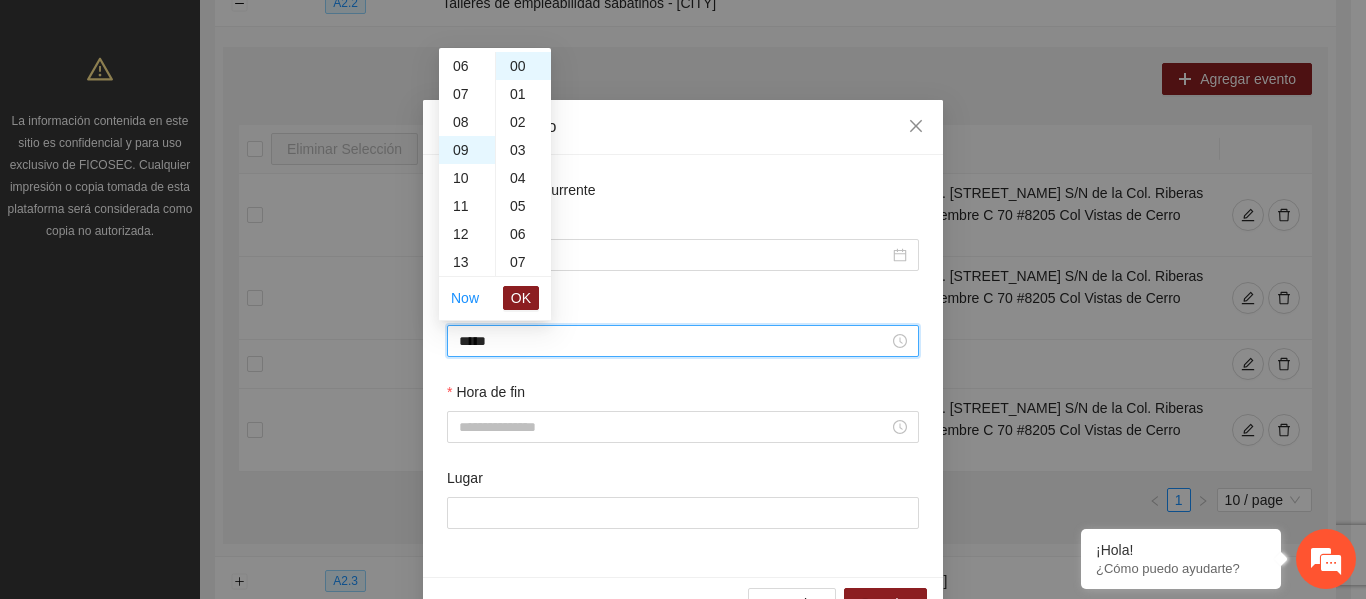 scroll, scrollTop: 252, scrollLeft: 0, axis: vertical 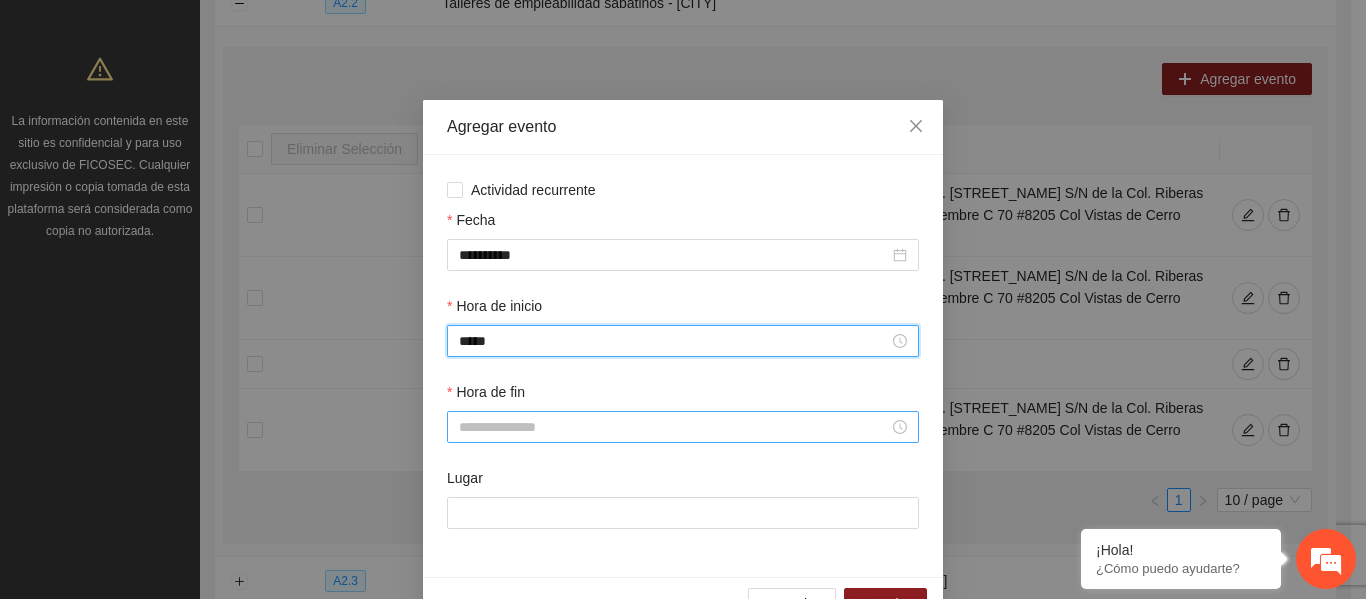 type on "*****" 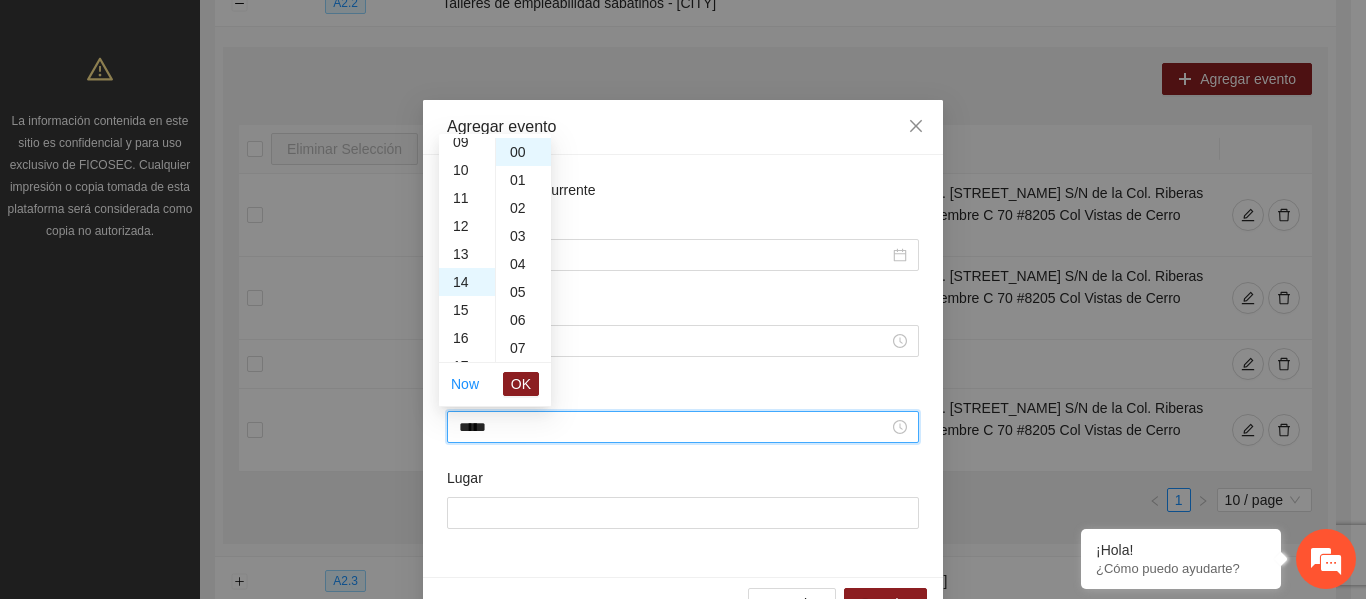 scroll, scrollTop: 392, scrollLeft: 0, axis: vertical 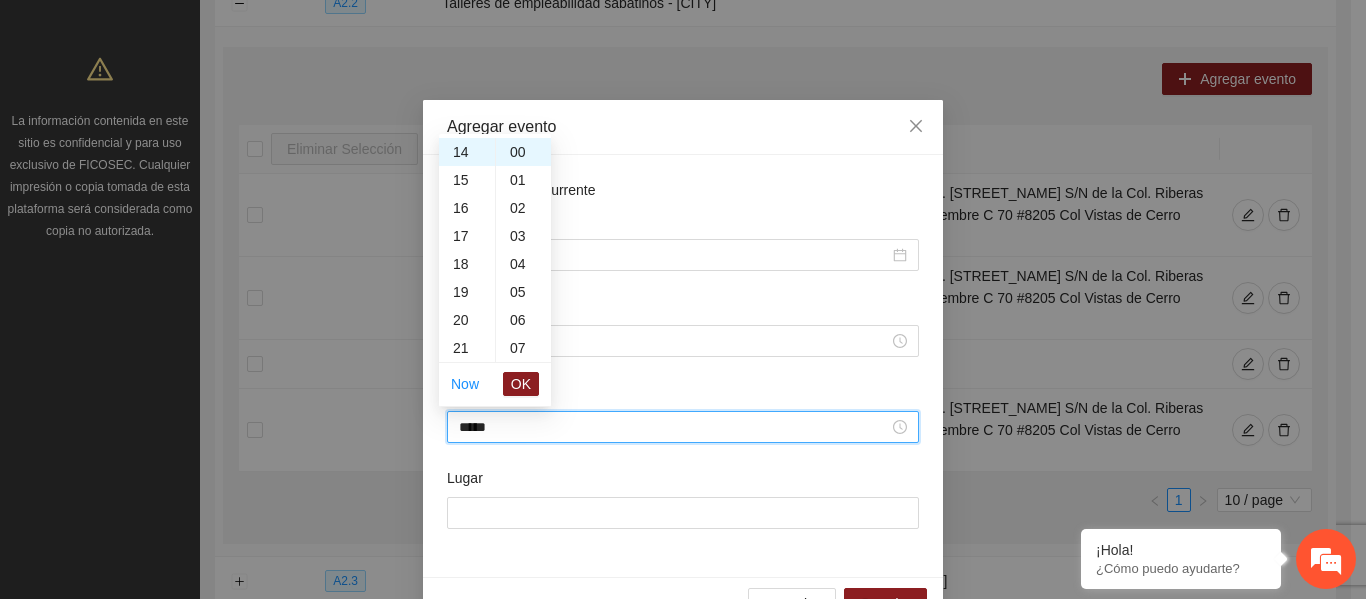 click on "Now OK" at bounding box center (495, 384) 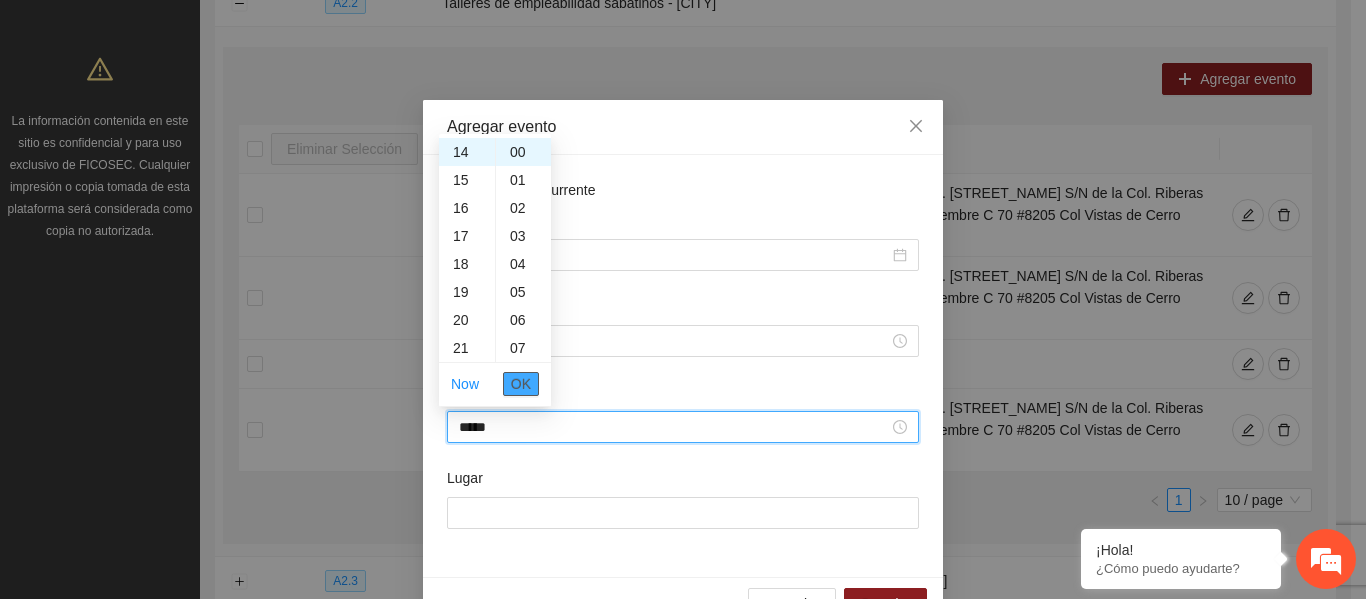 click on "OK" at bounding box center [521, 384] 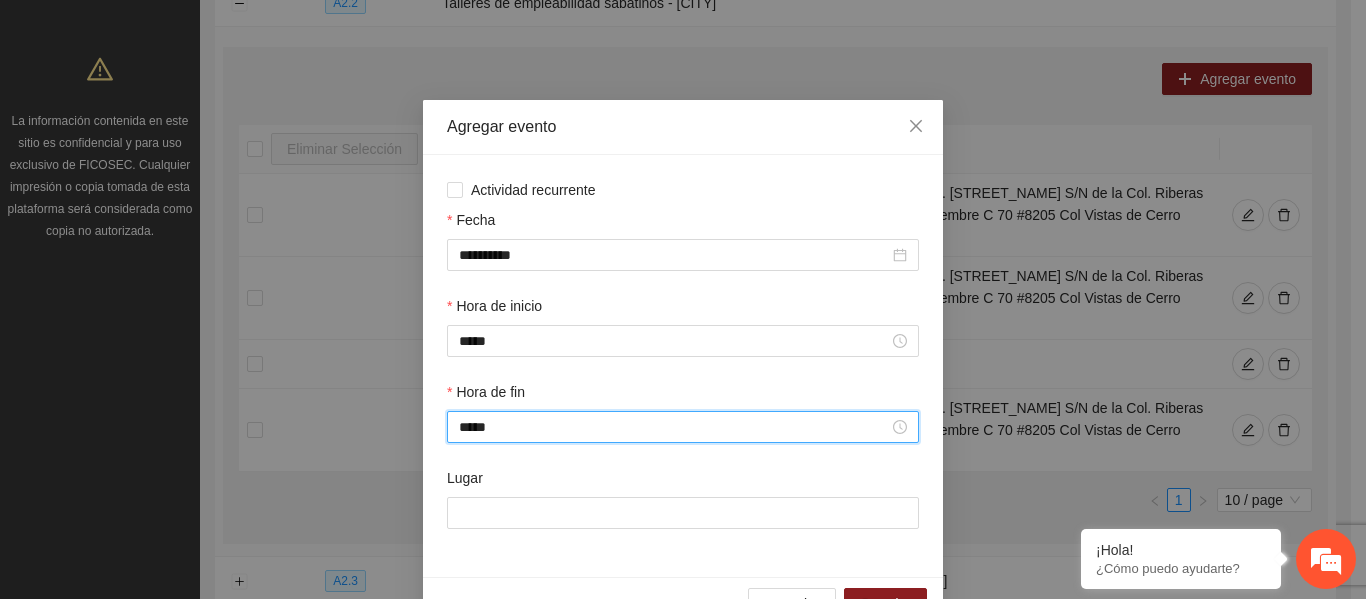 type on "*****" 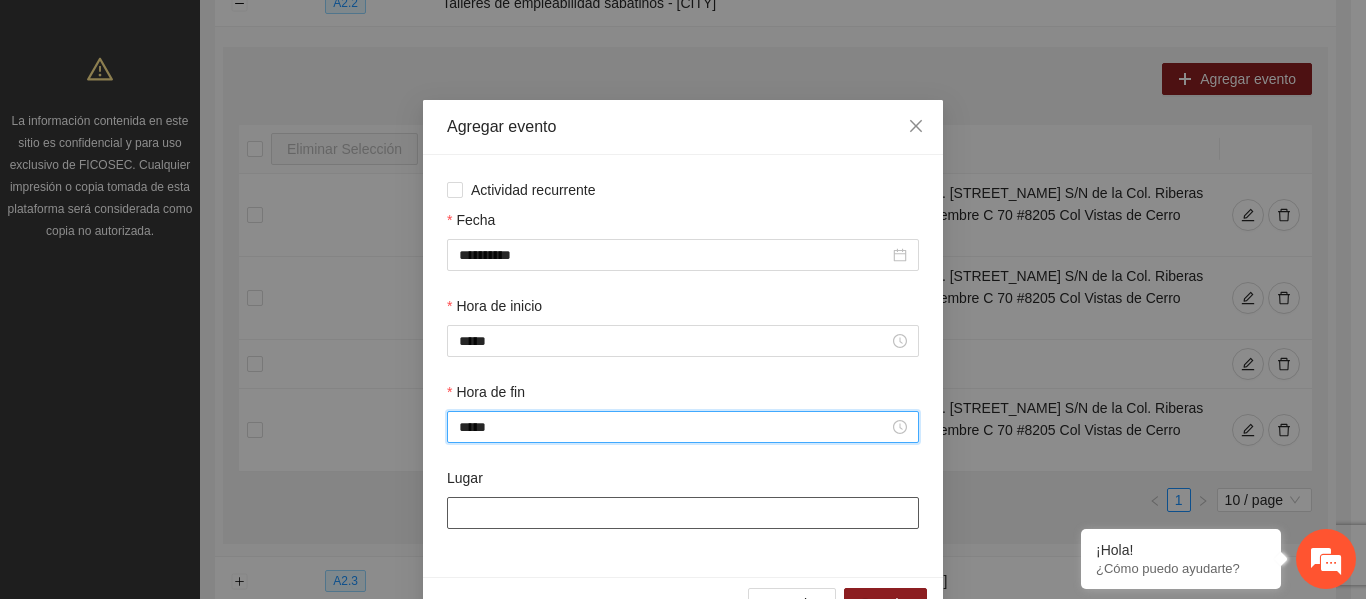 click on "Lugar" at bounding box center [683, 513] 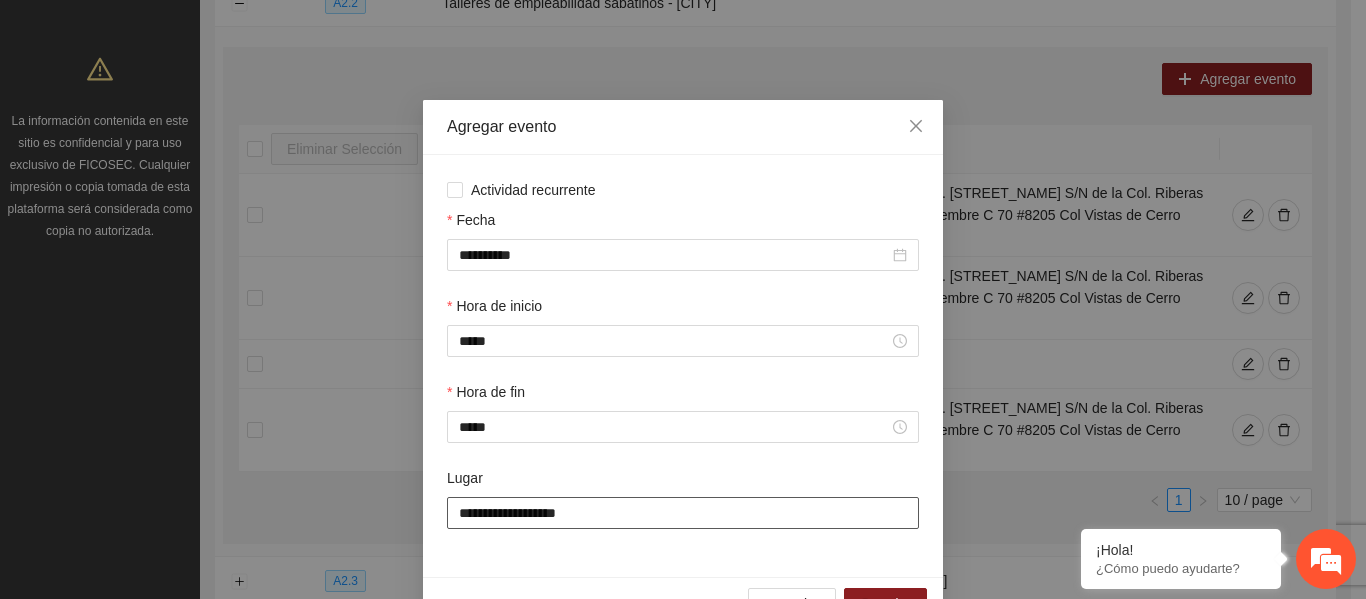 click on "**********" at bounding box center [683, 513] 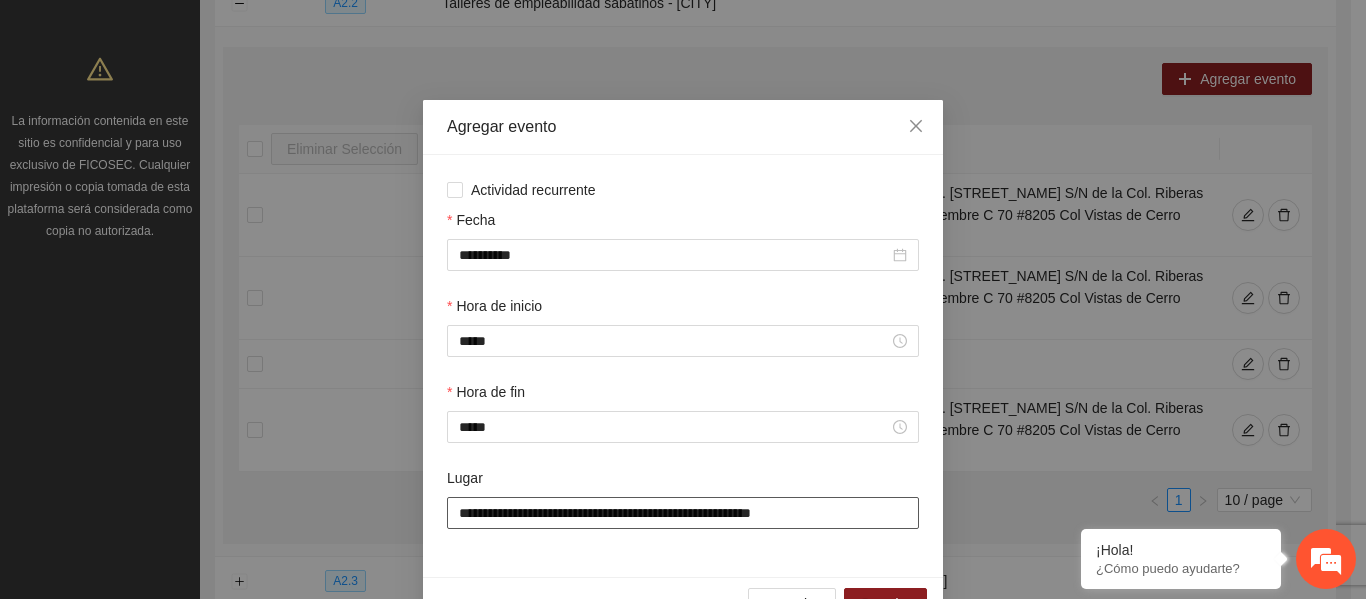type on "**********" 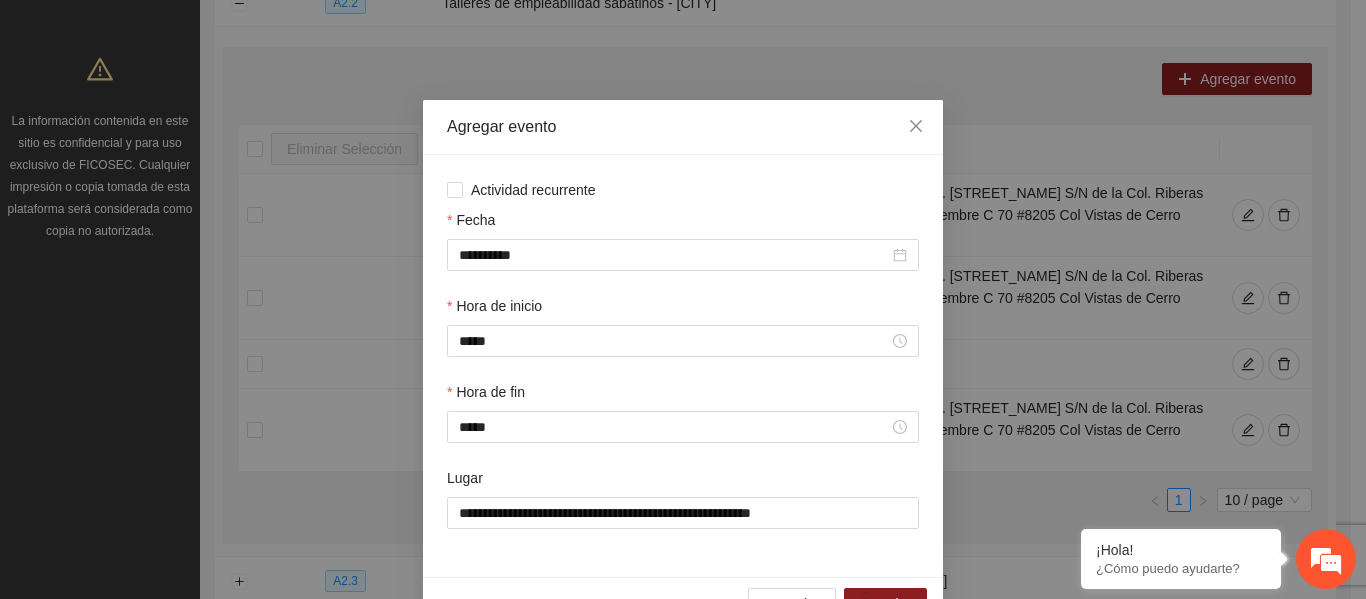 scroll, scrollTop: 55, scrollLeft: 0, axis: vertical 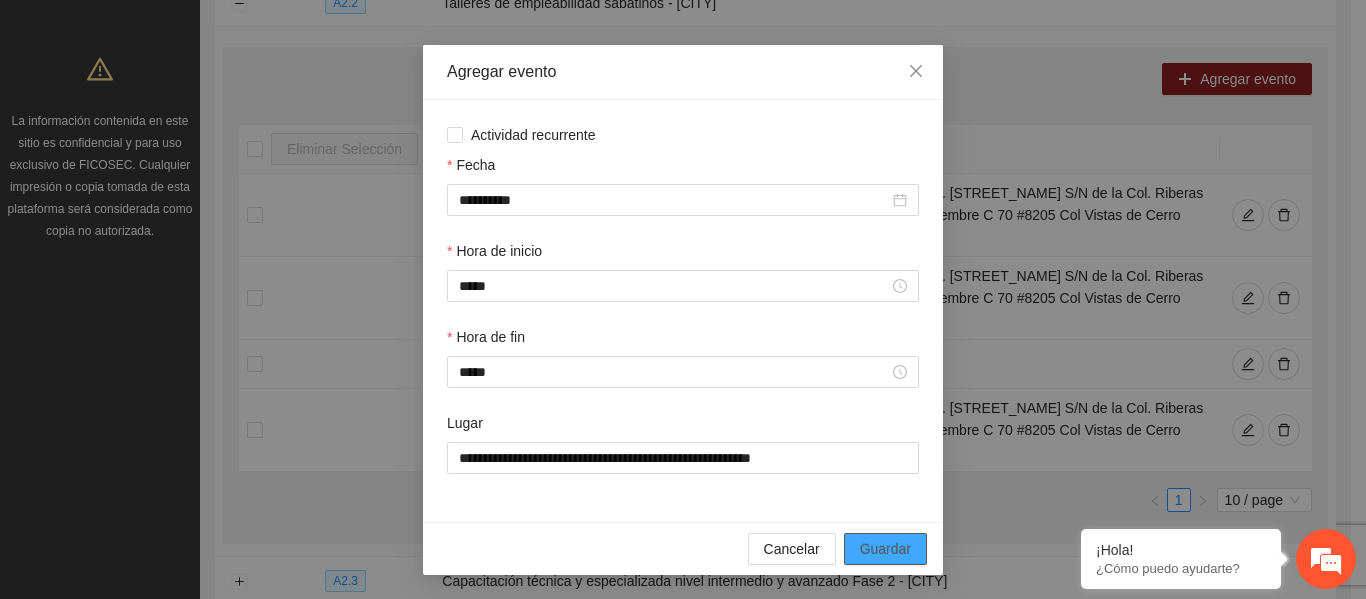 click on "Guardar" at bounding box center [885, 549] 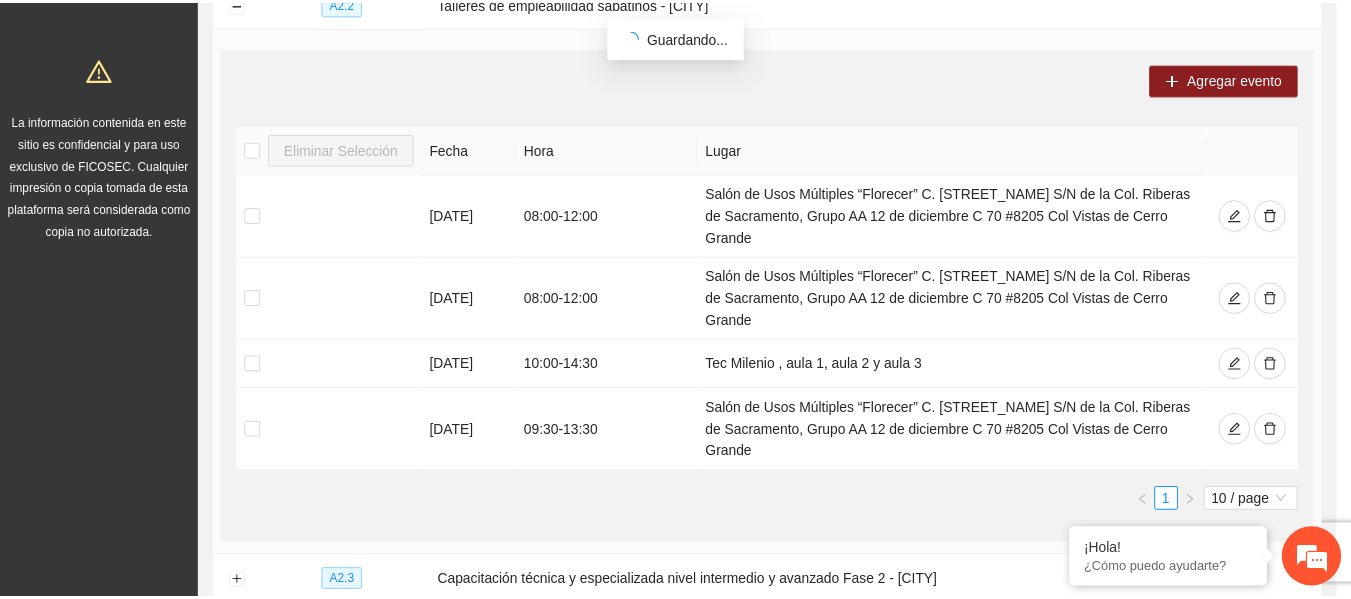 scroll, scrollTop: 0, scrollLeft: 0, axis: both 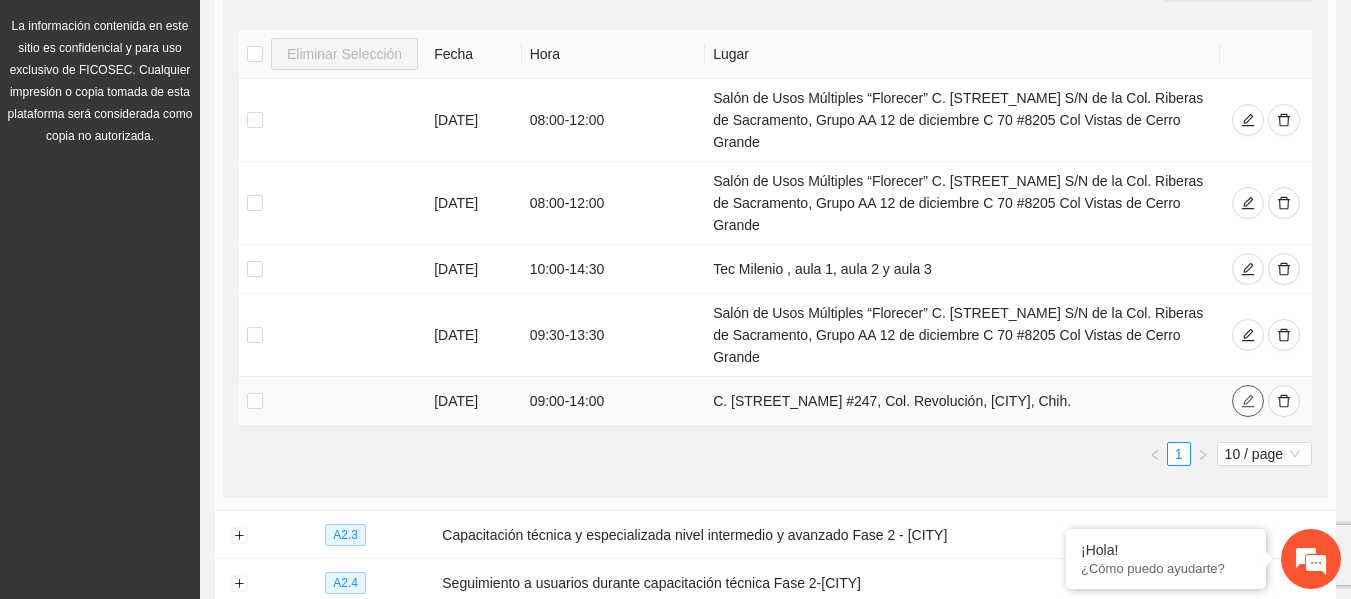 click 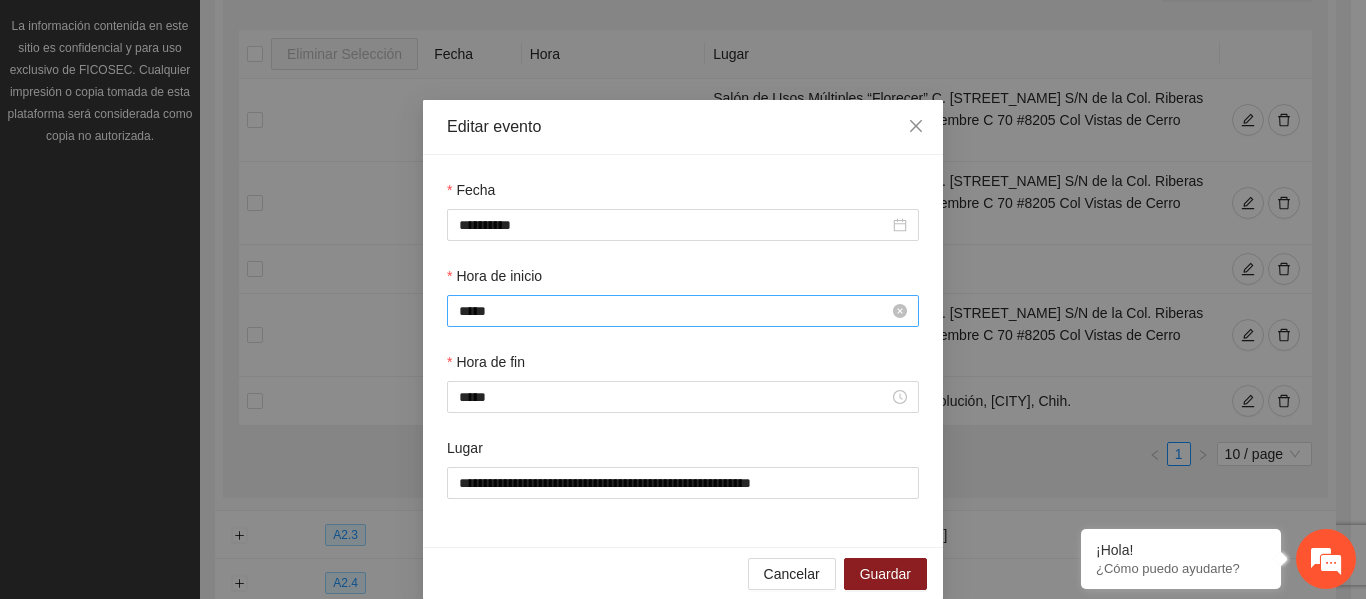 click on "*****" at bounding box center (674, 311) 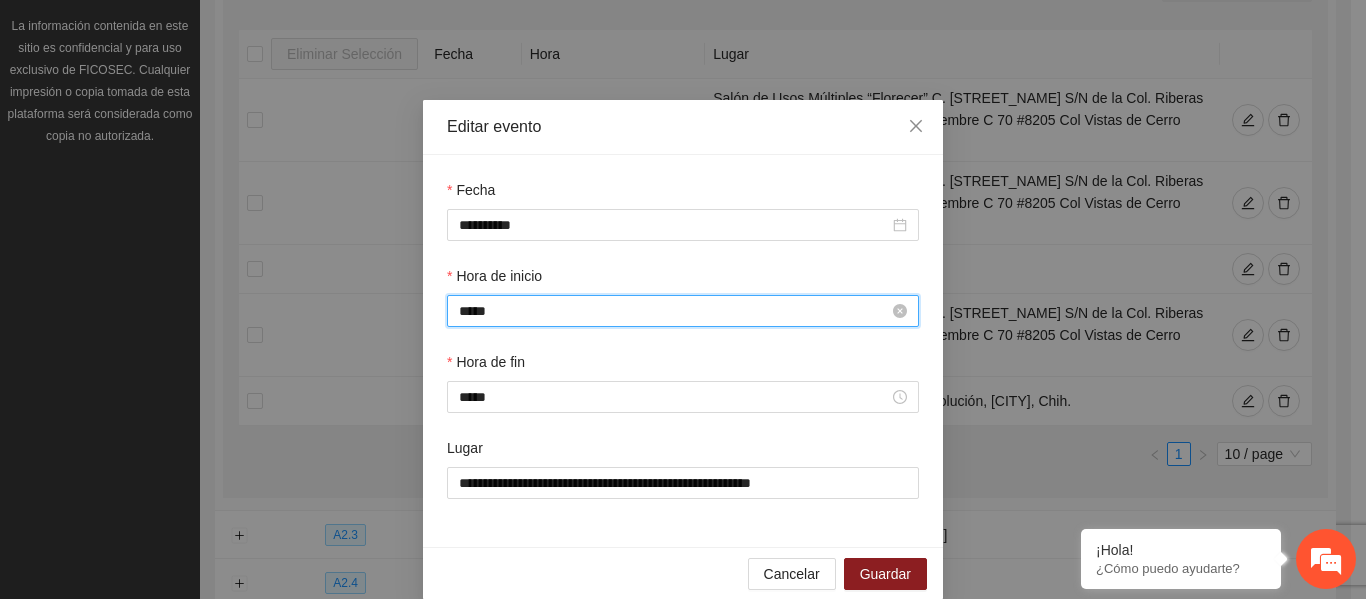 scroll, scrollTop: 252, scrollLeft: 0, axis: vertical 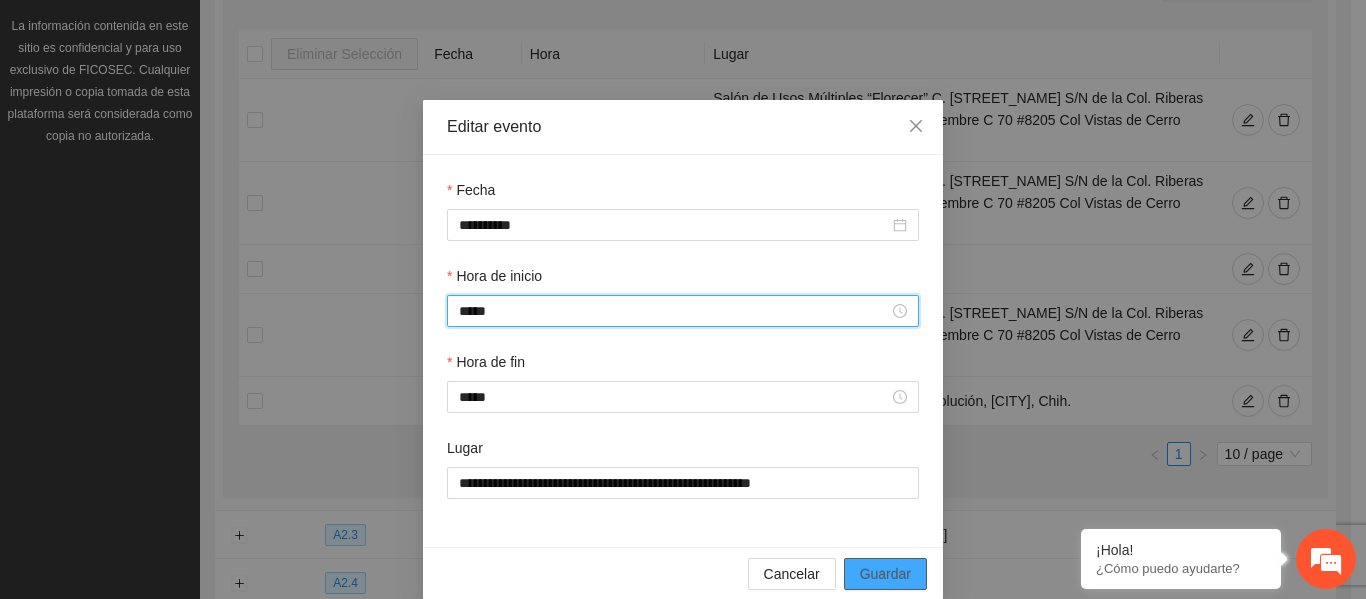 type on "*****" 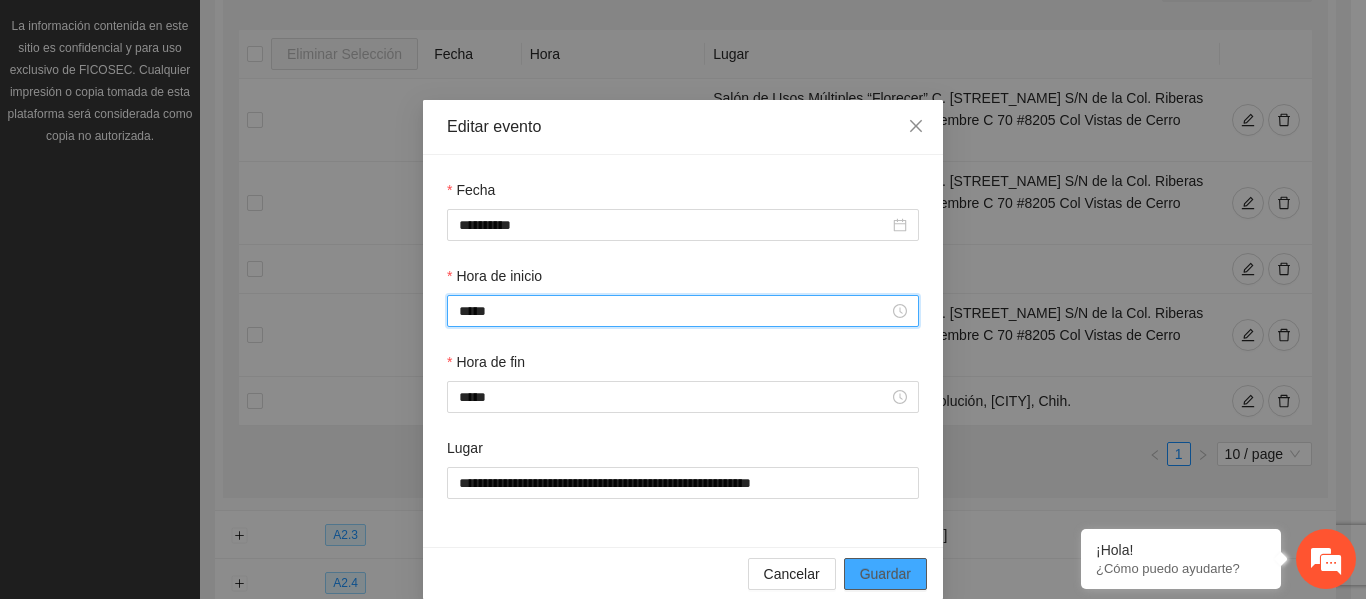 click on "Guardar" at bounding box center (885, 574) 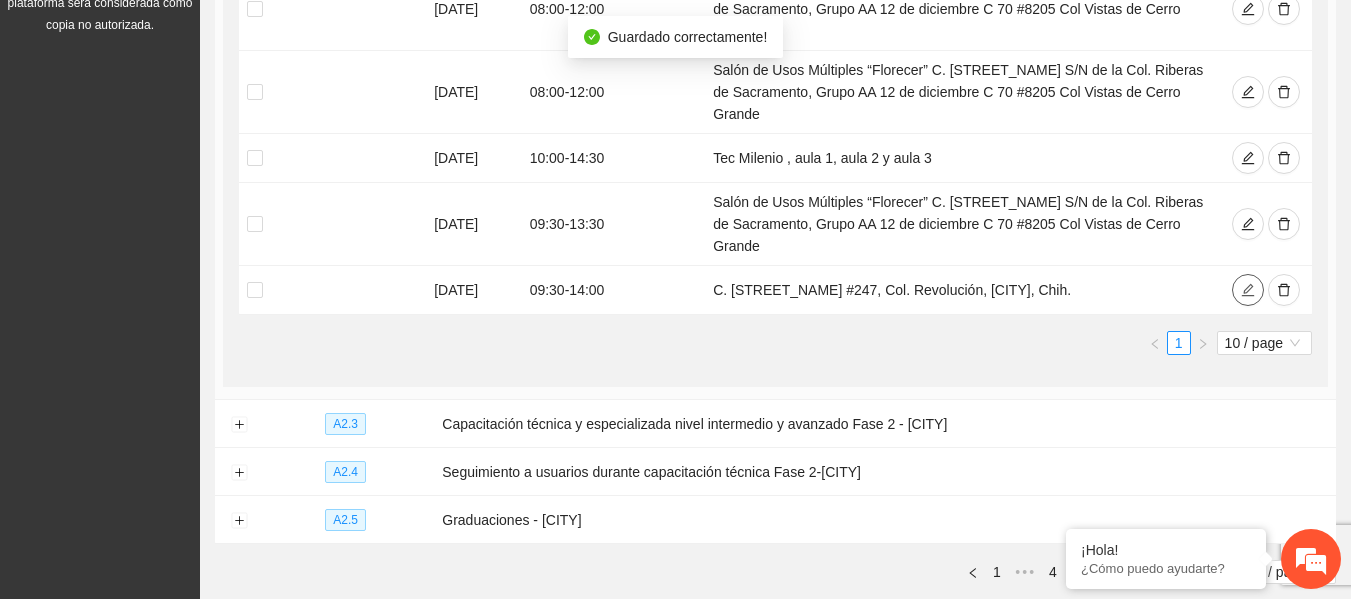 scroll, scrollTop: 571, scrollLeft: 0, axis: vertical 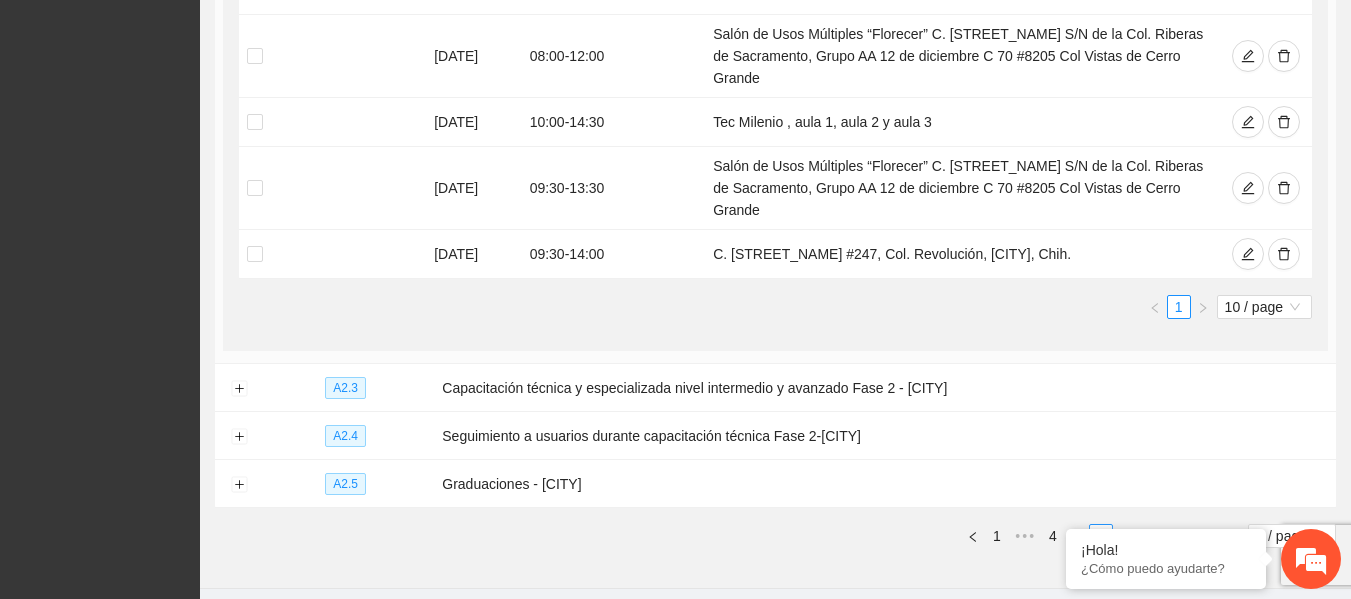 click on "7" at bounding box center (1125, 536) 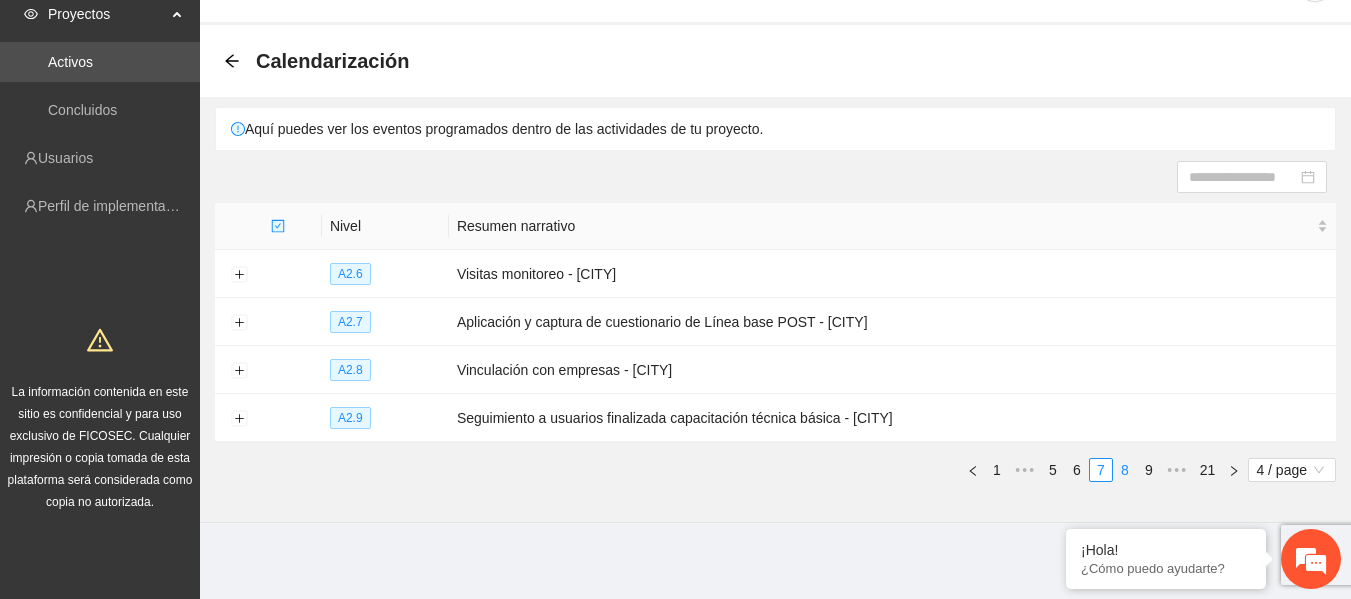 click on "8" at bounding box center [1125, 470] 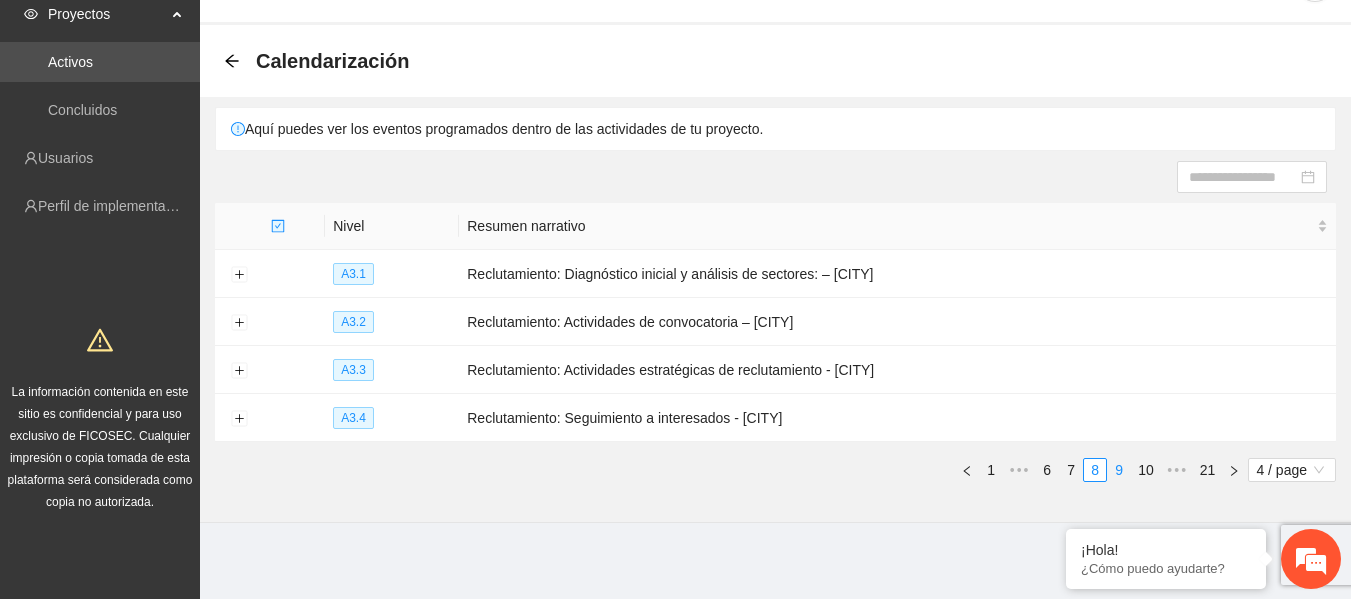 click on "9" at bounding box center (1119, 470) 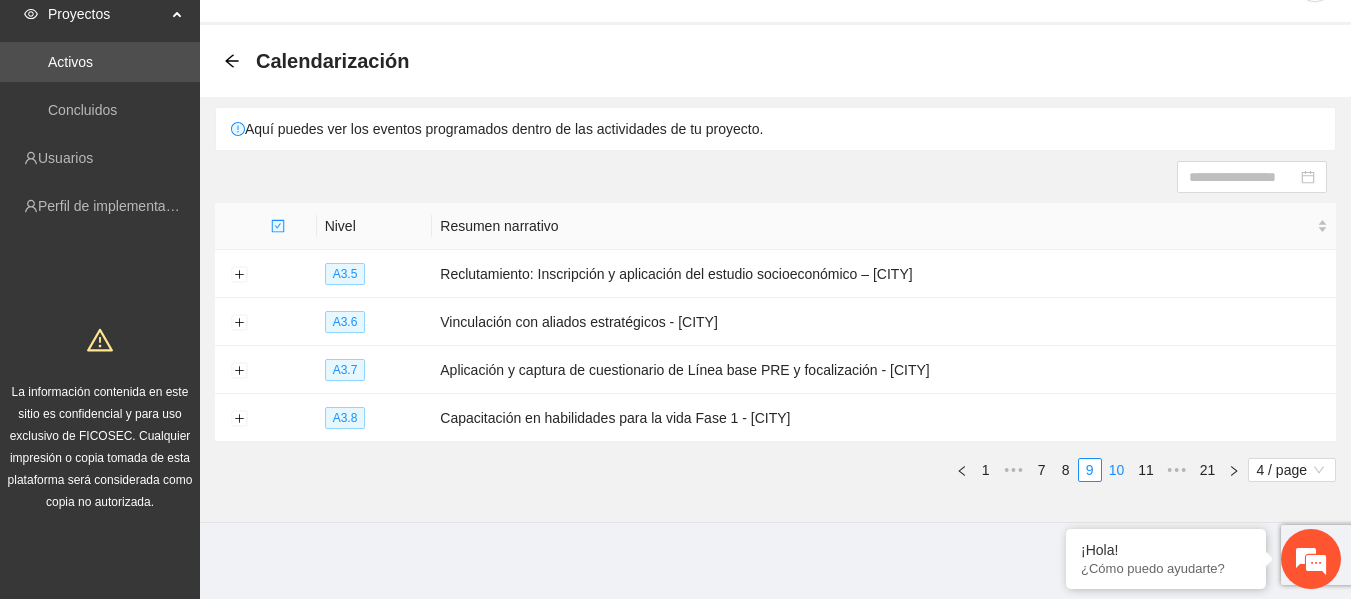 click on "10" at bounding box center (1117, 470) 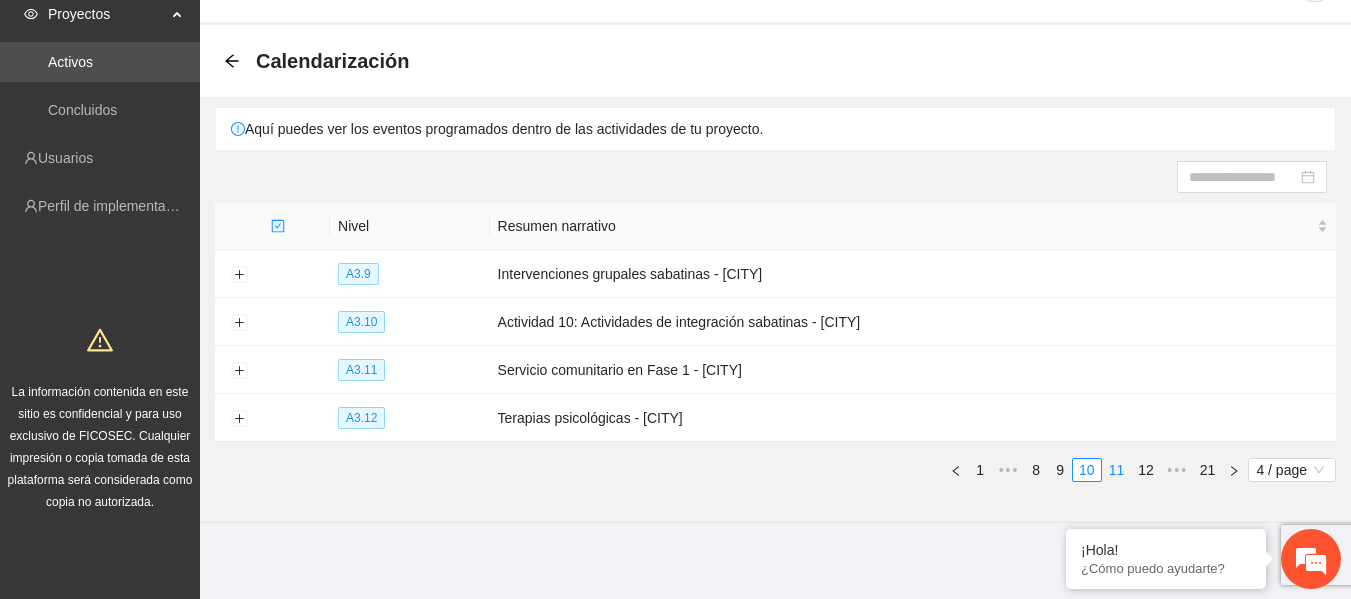 click on "11" at bounding box center (1117, 470) 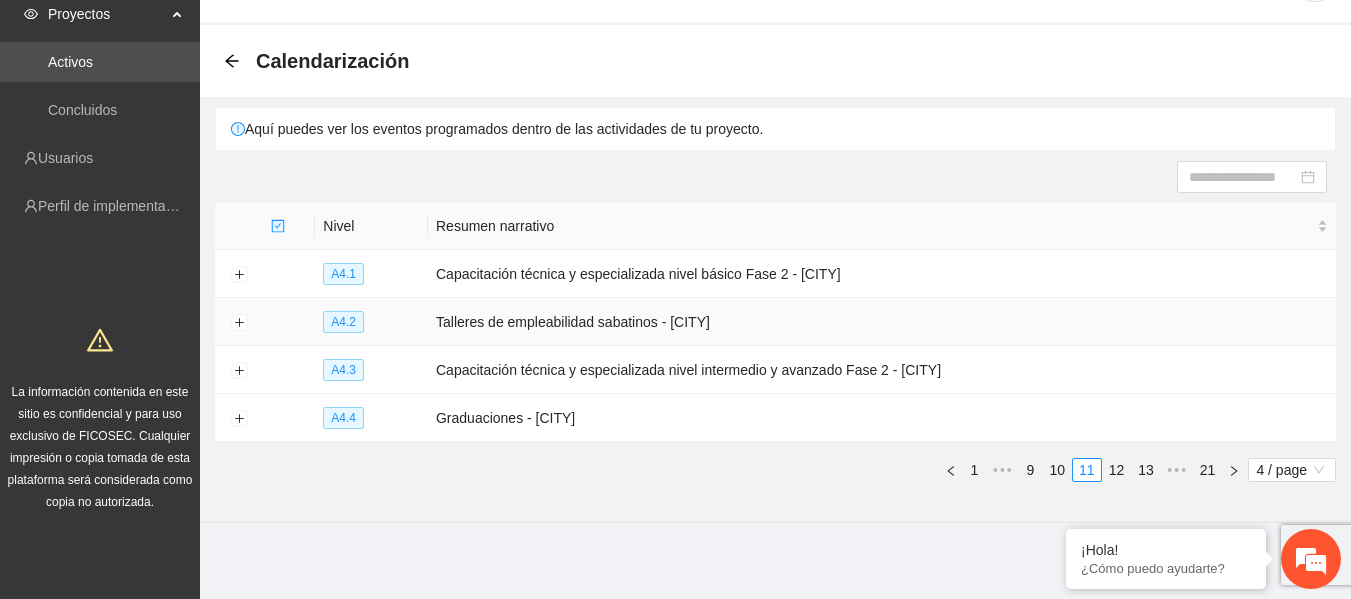 click at bounding box center (239, 322) 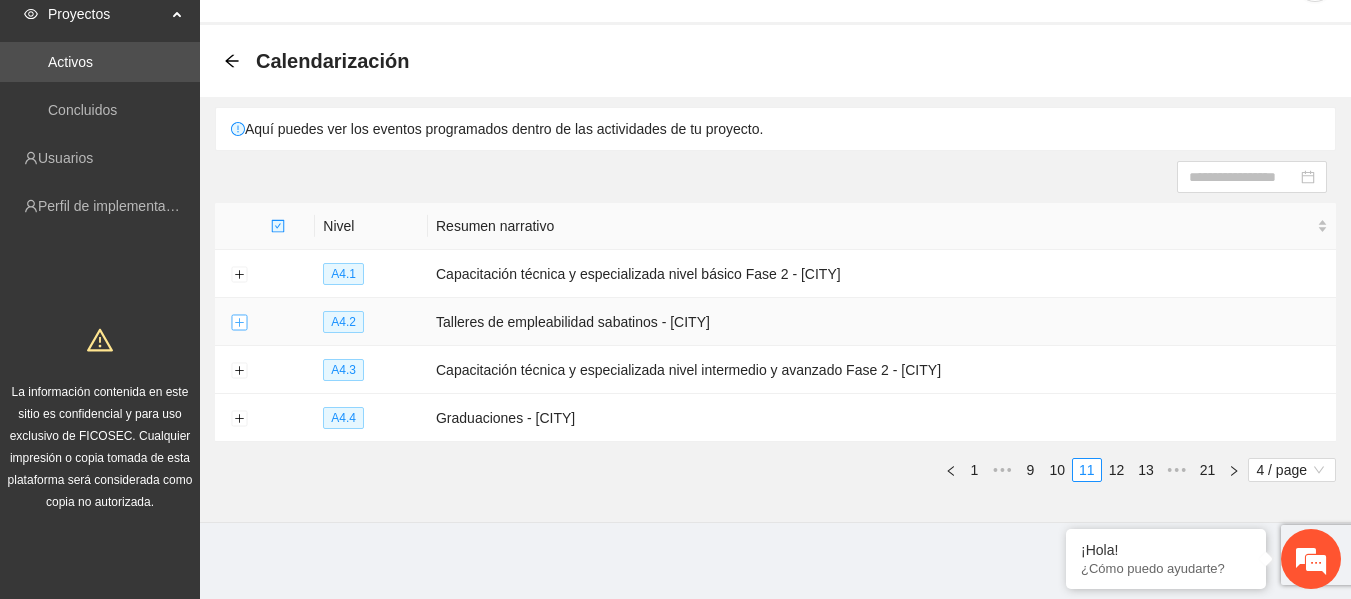 click at bounding box center [239, 323] 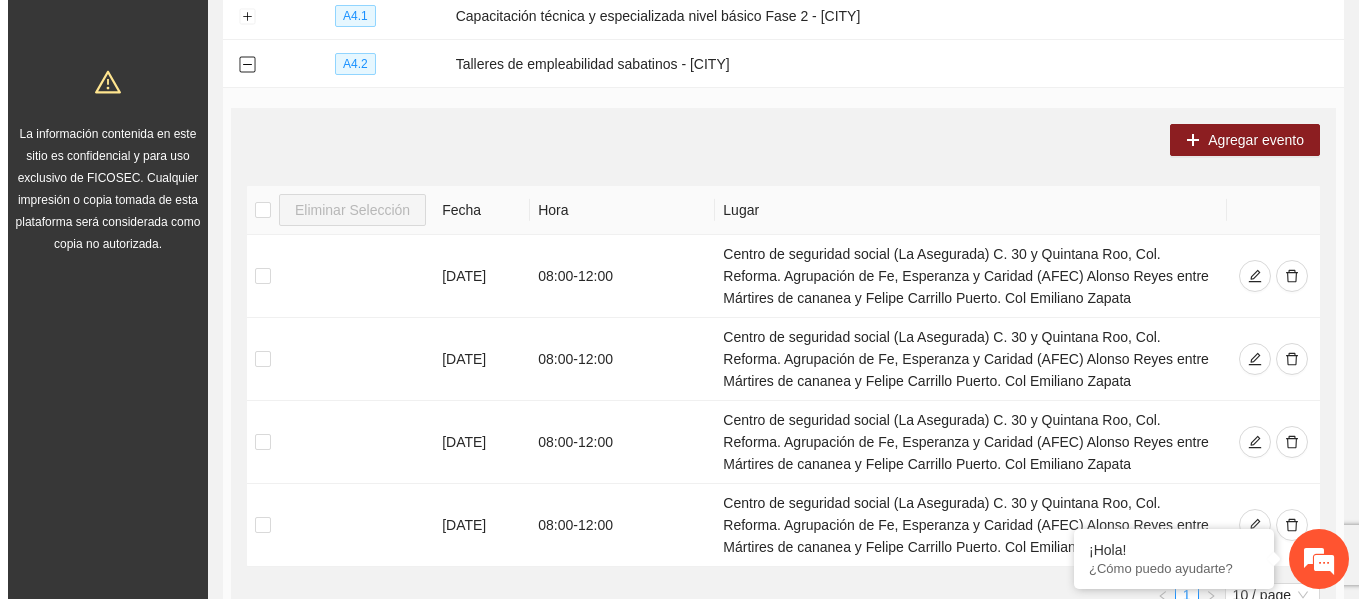 scroll, scrollTop: 377, scrollLeft: 0, axis: vertical 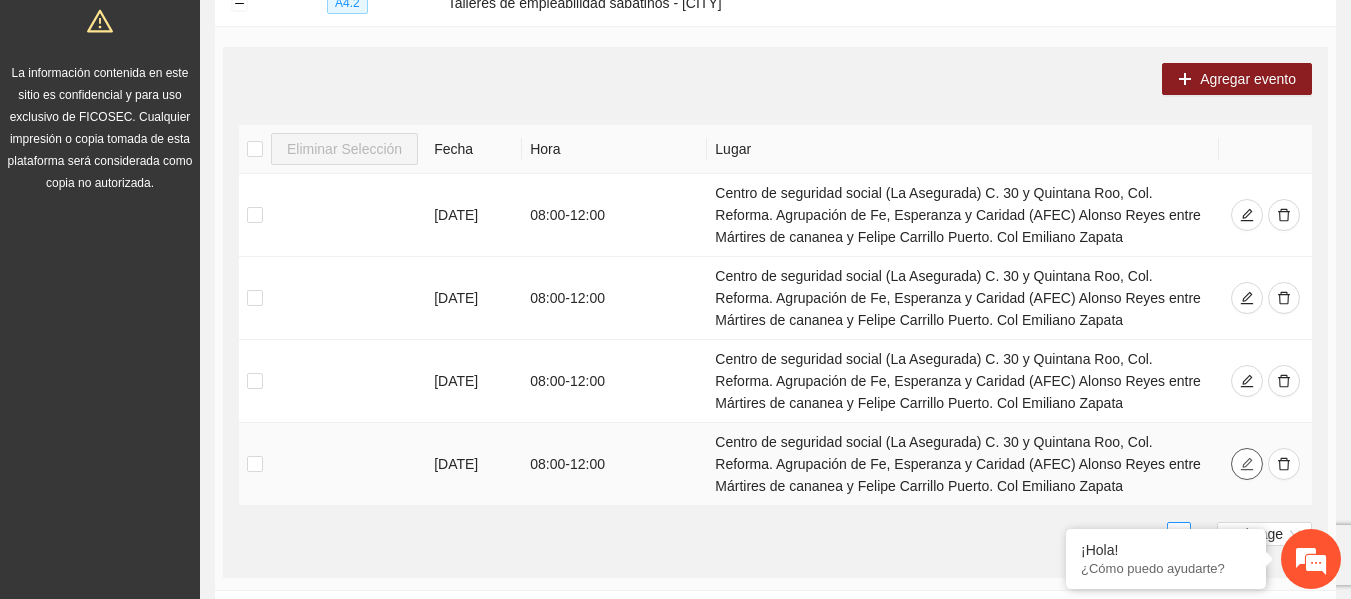 click at bounding box center (1247, 464) 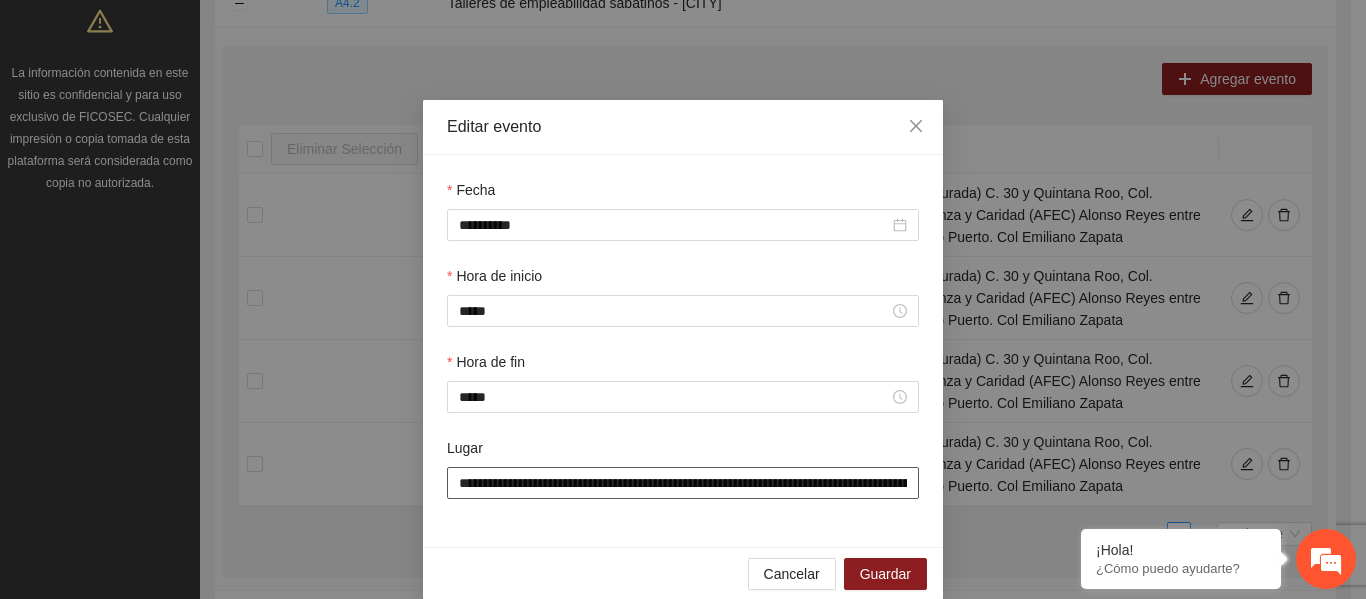 click on "**********" at bounding box center (683, 483) 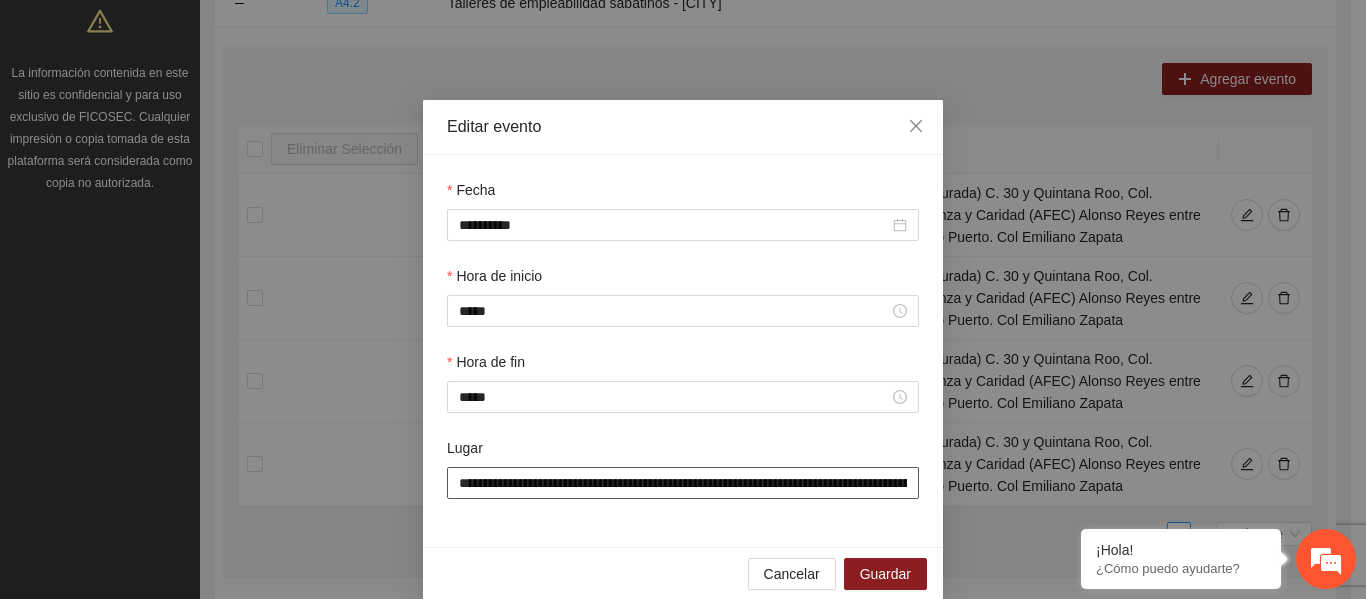 click on "**********" at bounding box center (683, 483) 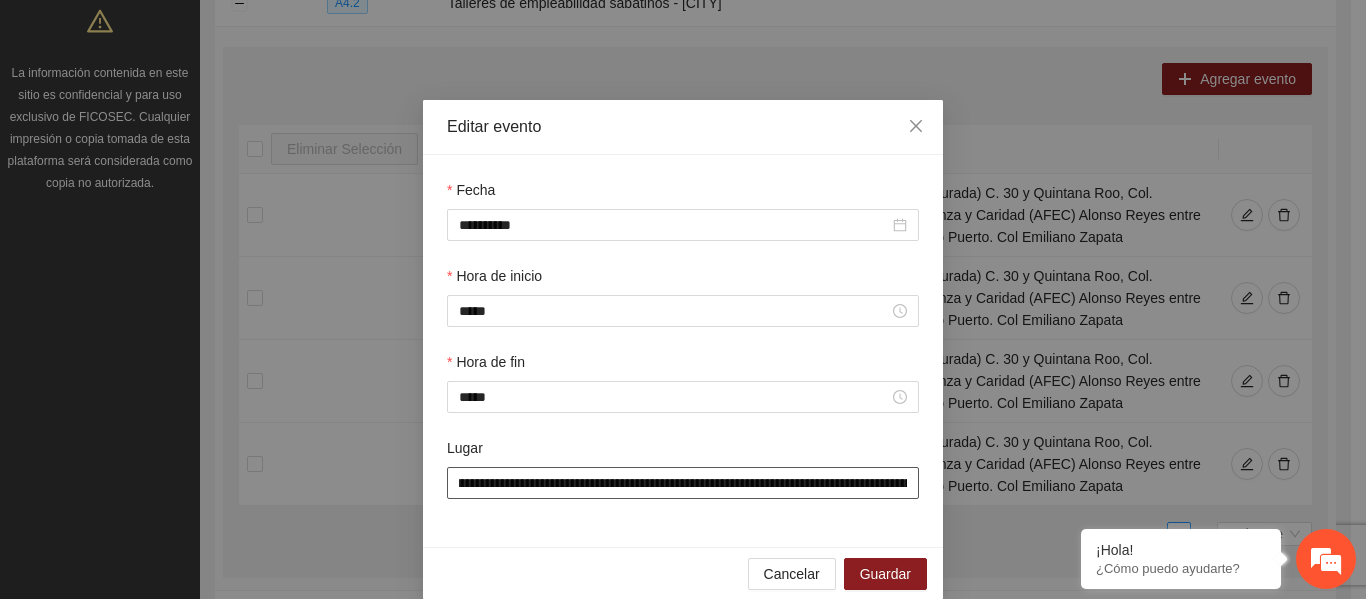scroll, scrollTop: 0, scrollLeft: 265, axis: horizontal 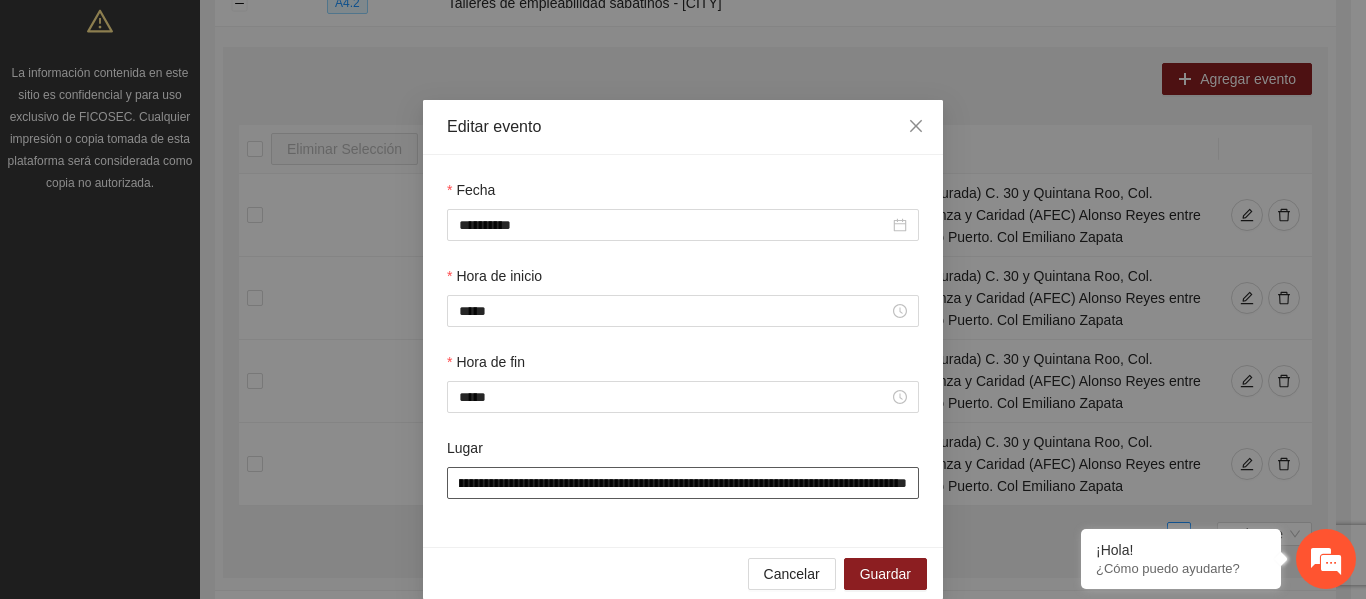 drag, startPoint x: 675, startPoint y: 482, endPoint x: 1028, endPoint y: 549, distance: 359.3021 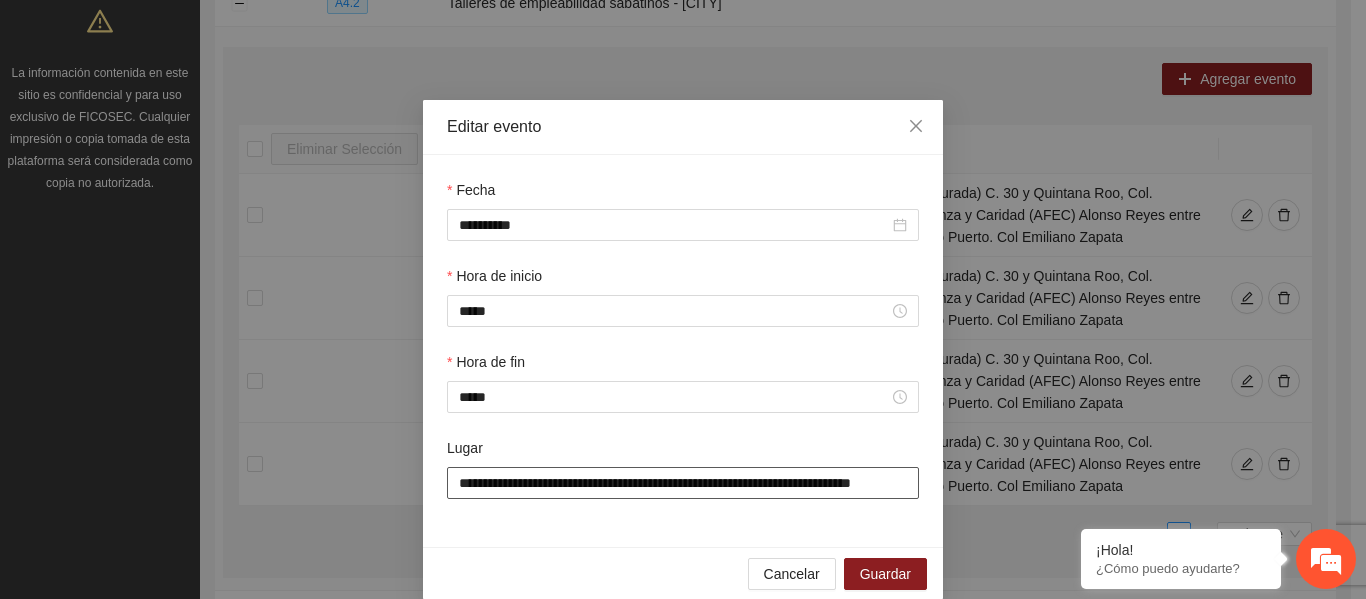 scroll, scrollTop: 0, scrollLeft: 39, axis: horizontal 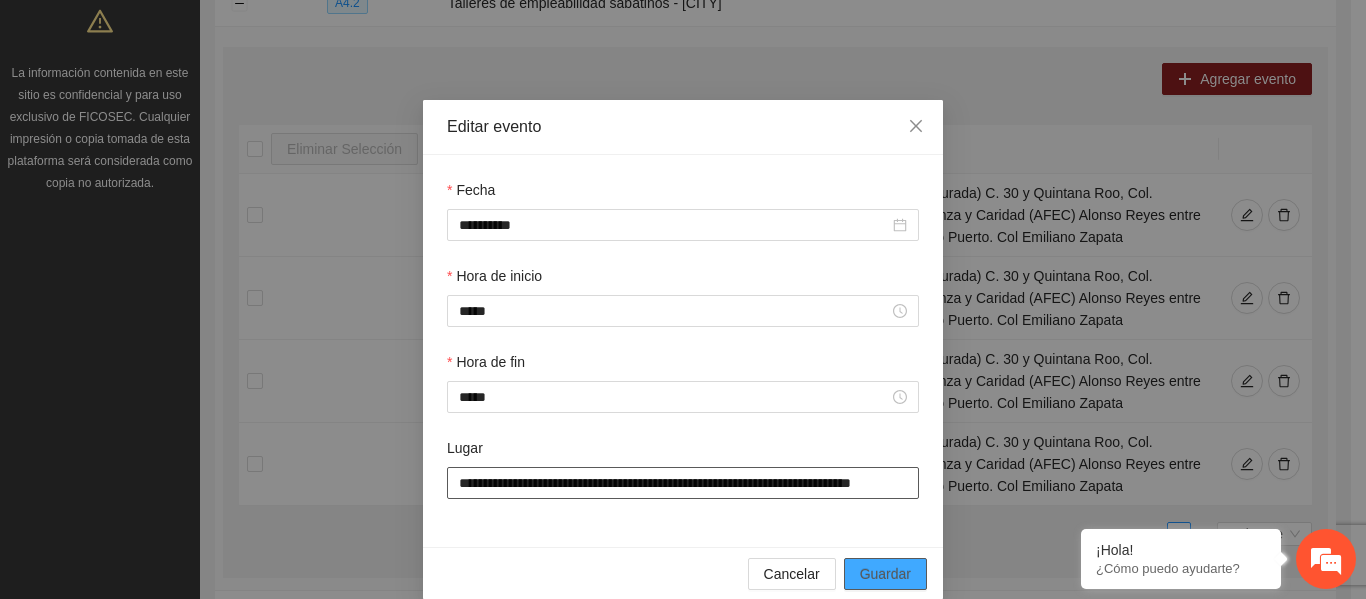 type on "**********" 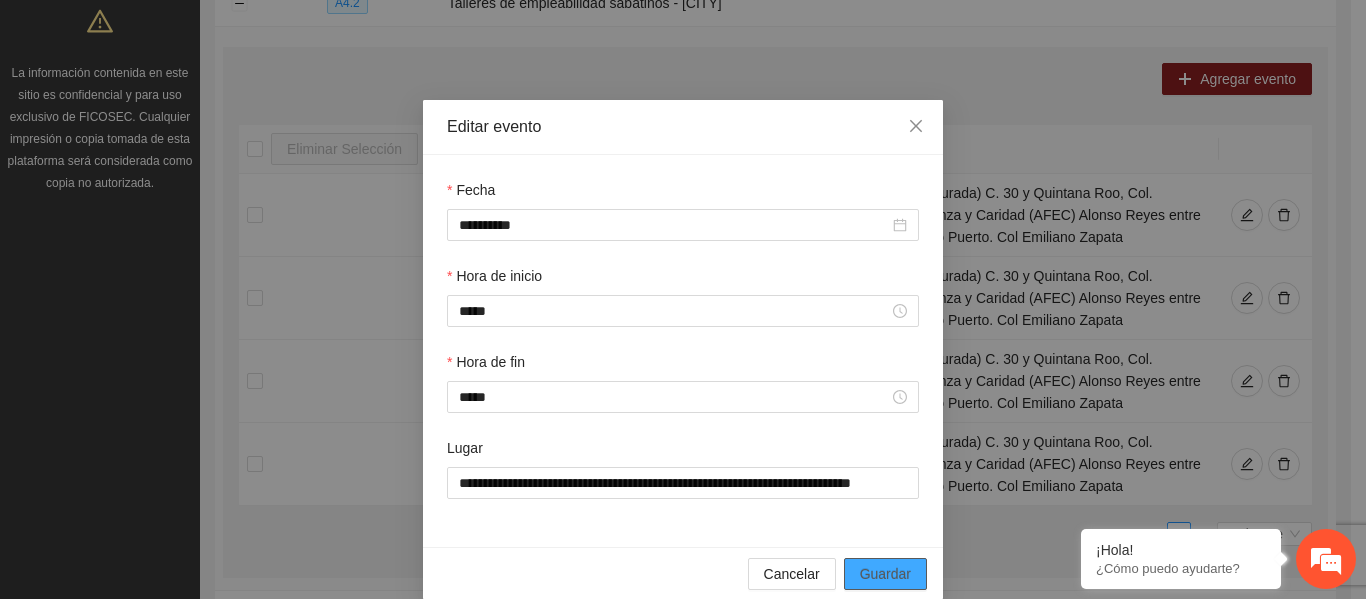 click on "Guardar" at bounding box center [885, 574] 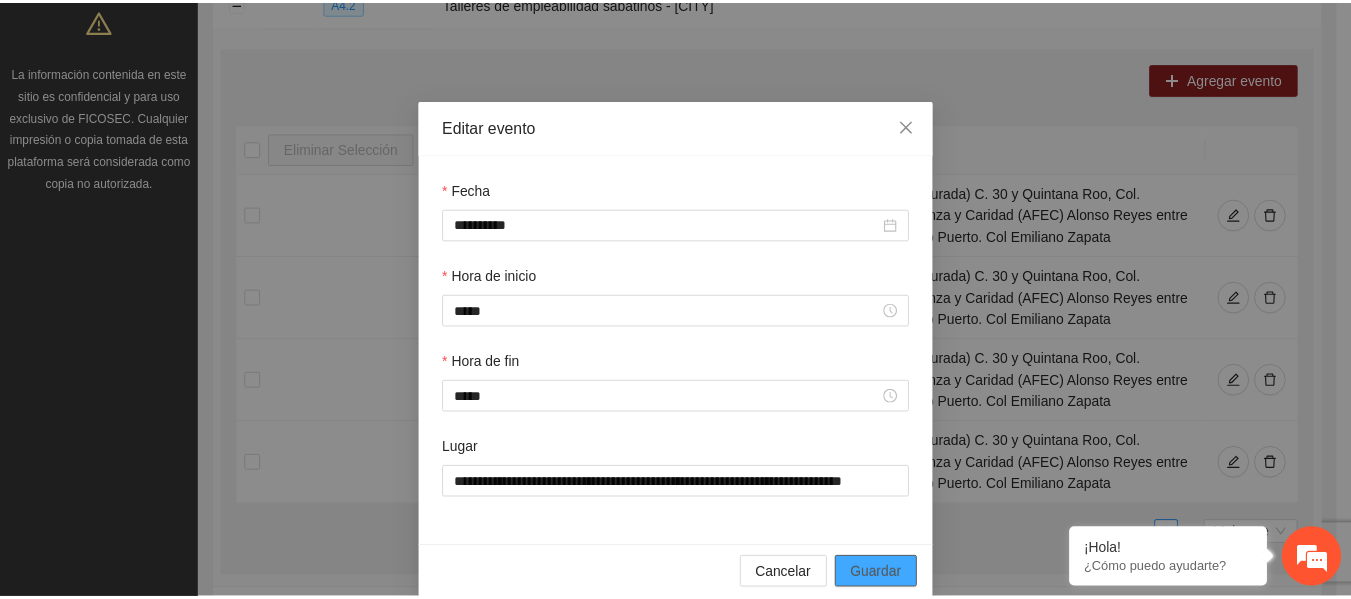 scroll, scrollTop: 0, scrollLeft: 0, axis: both 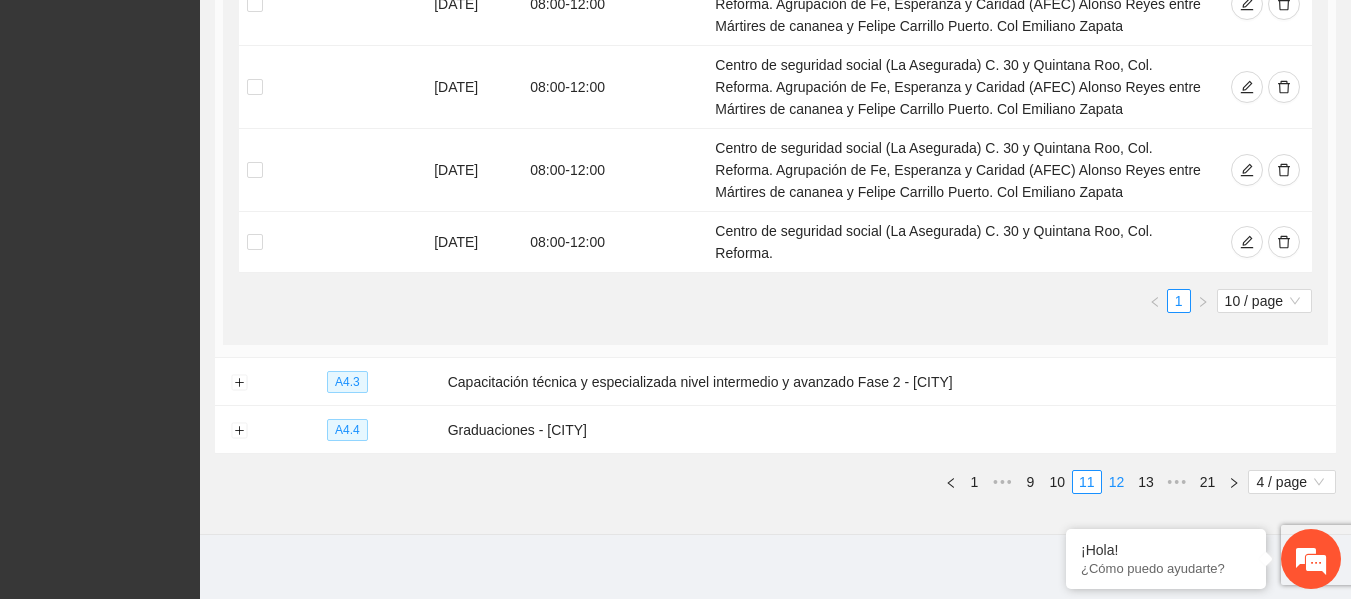 click on "12" at bounding box center (1117, 482) 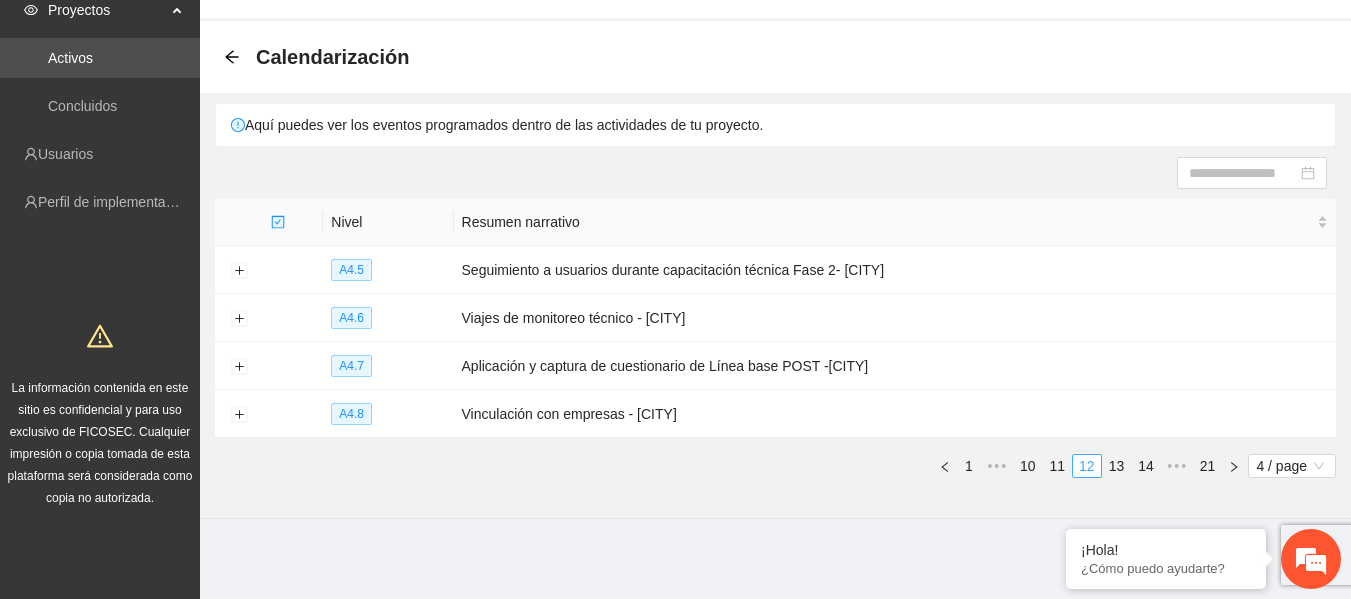 scroll, scrollTop: 58, scrollLeft: 0, axis: vertical 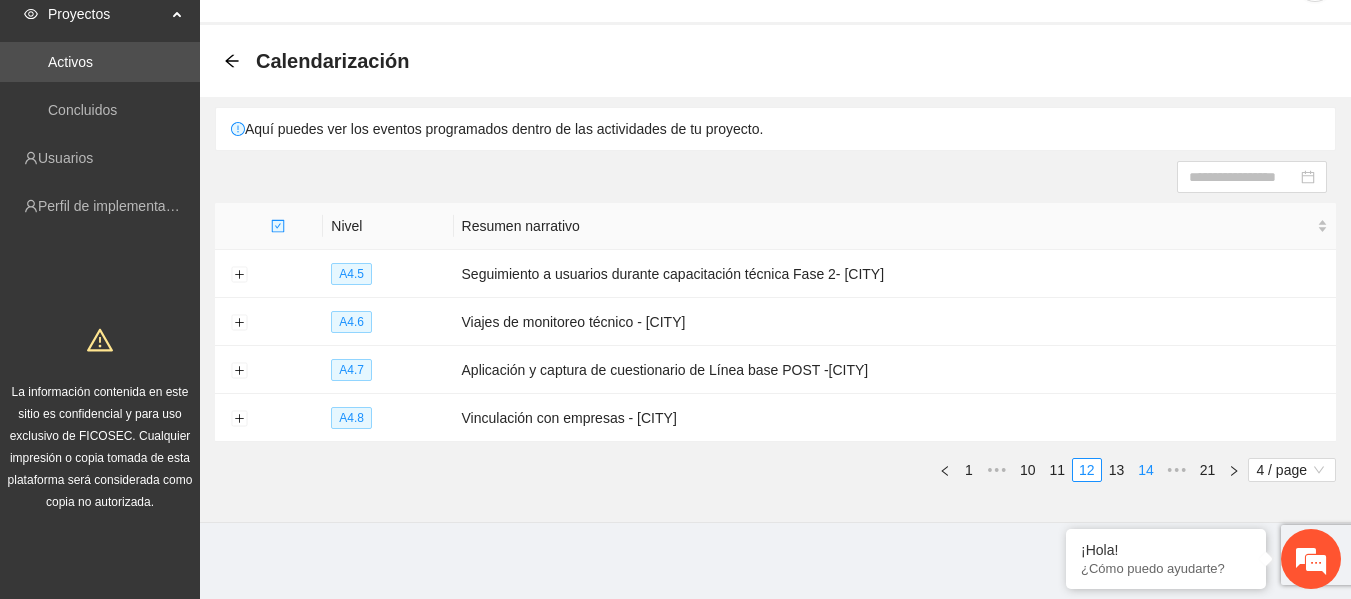 click on "14" at bounding box center (1146, 470) 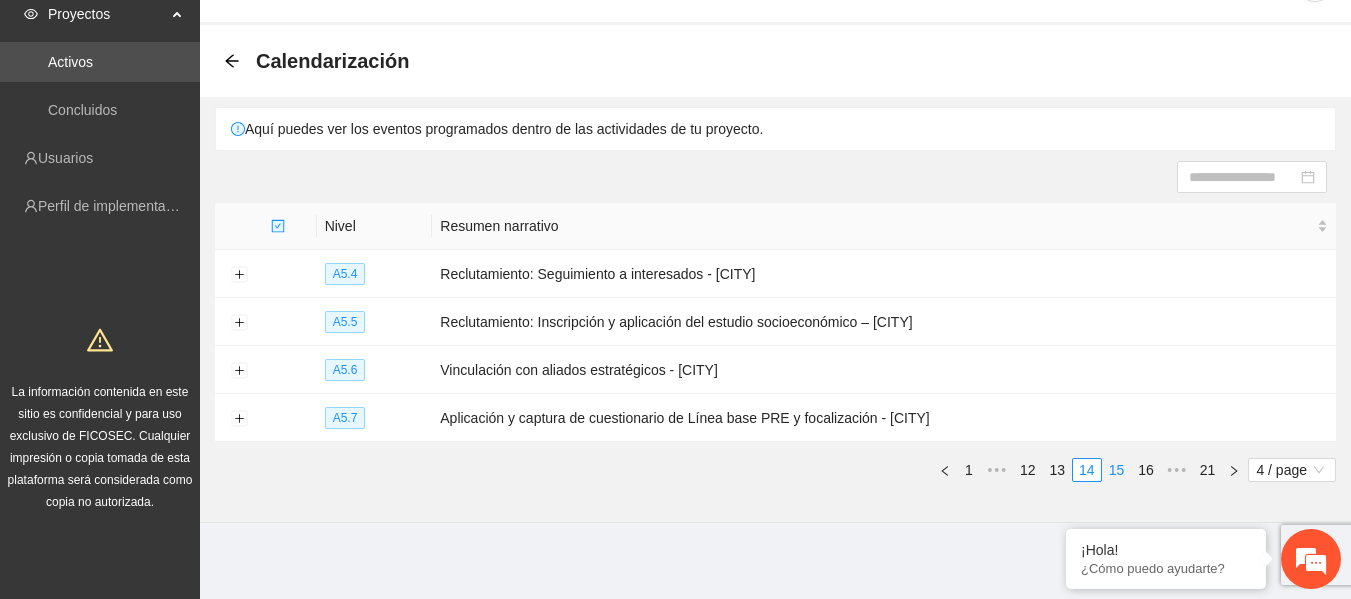 click on "15" at bounding box center (1117, 470) 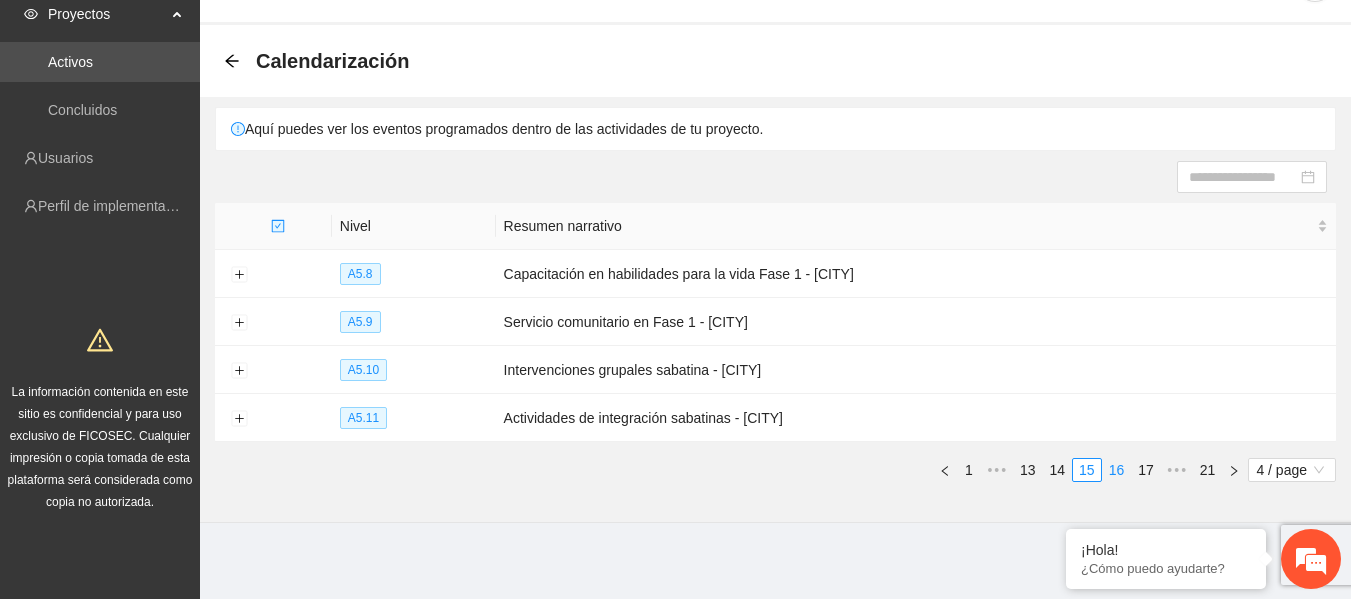 click on "16" at bounding box center (1117, 470) 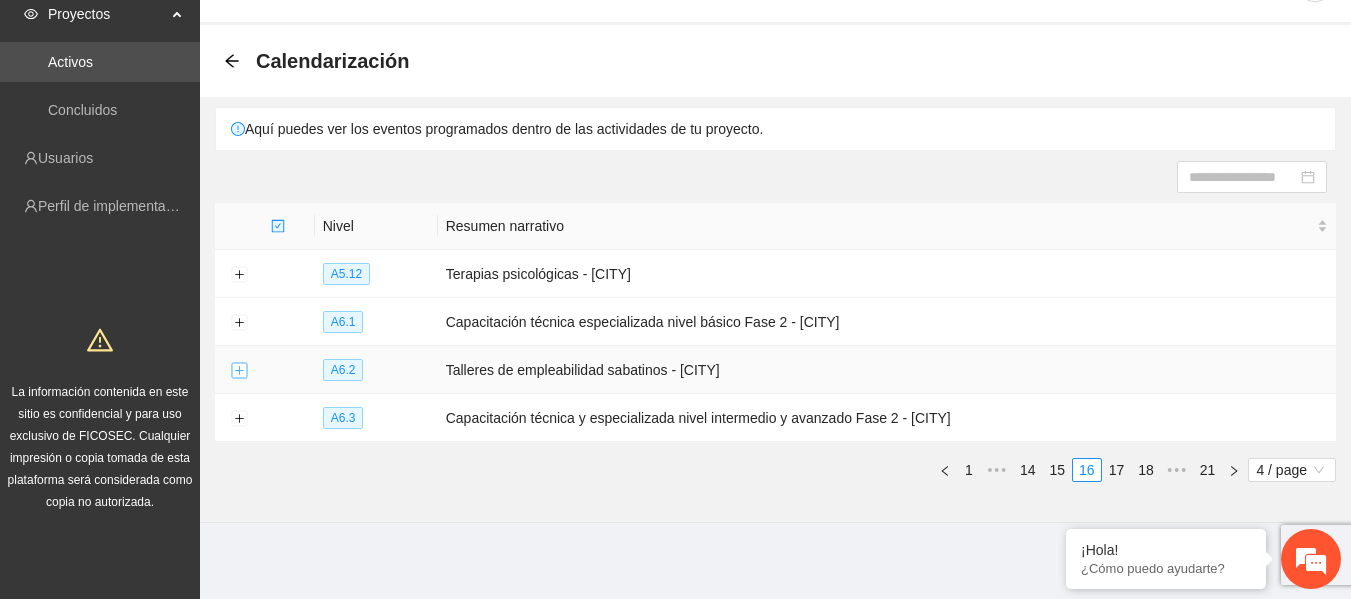 click at bounding box center (239, 371) 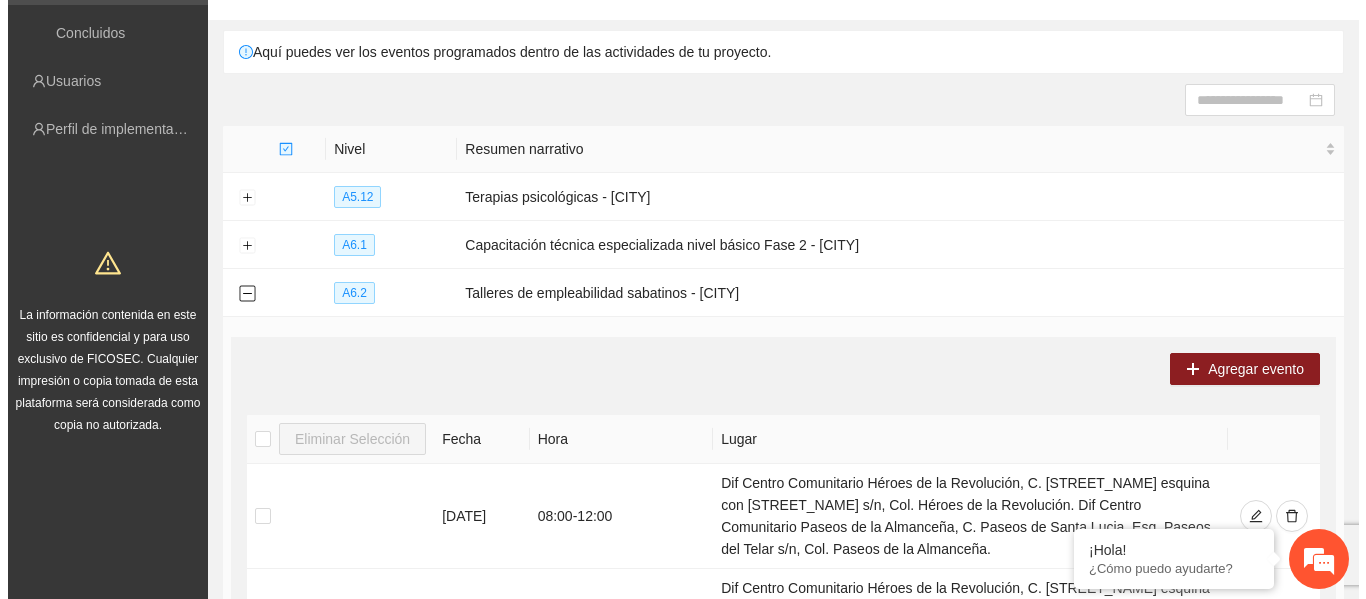 scroll, scrollTop: 139, scrollLeft: 0, axis: vertical 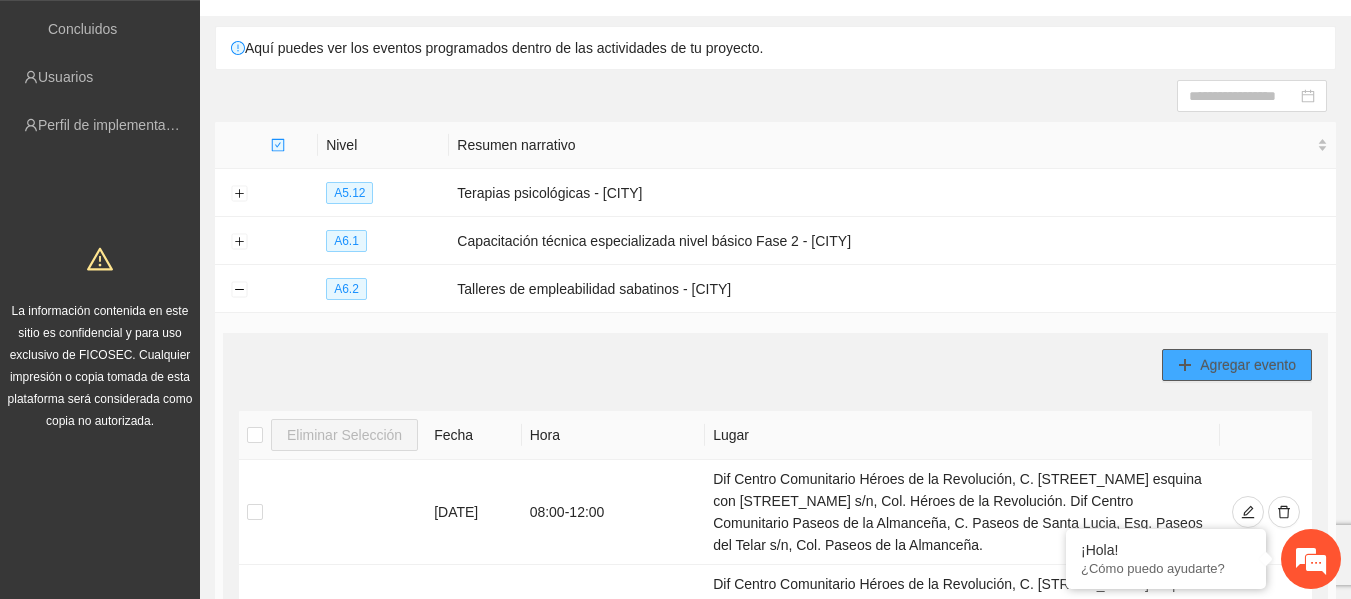 click on "Agregar evento" at bounding box center [1248, 365] 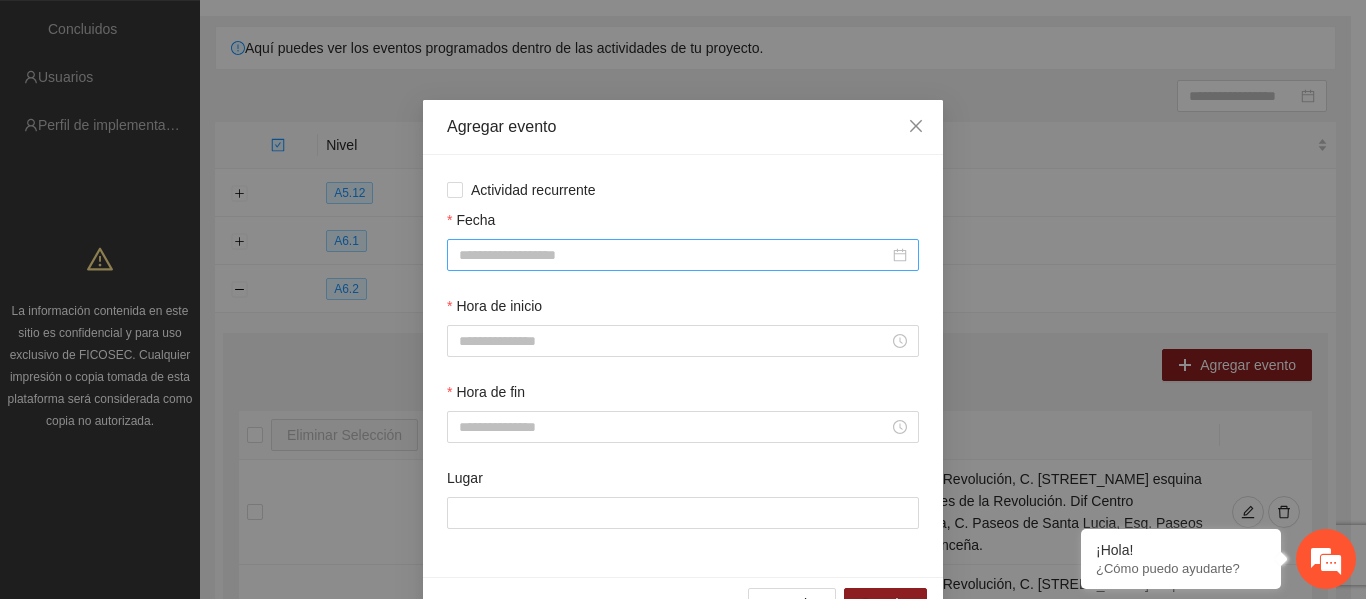 click on "Fecha" at bounding box center [674, 255] 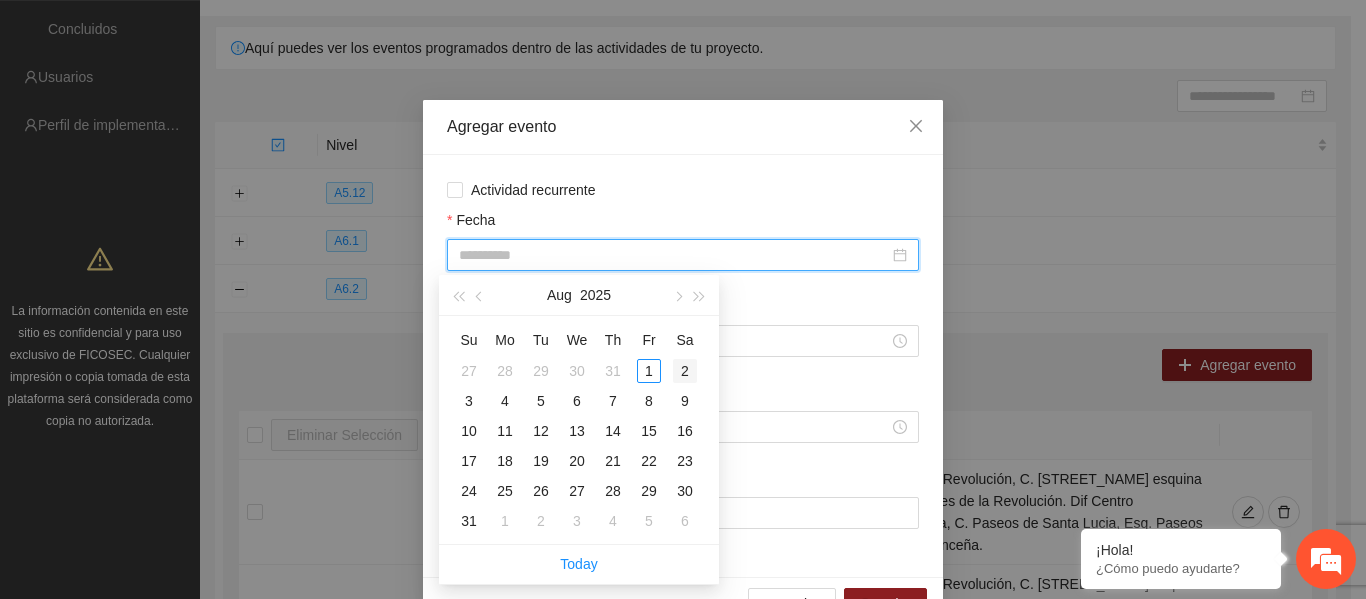 type on "**********" 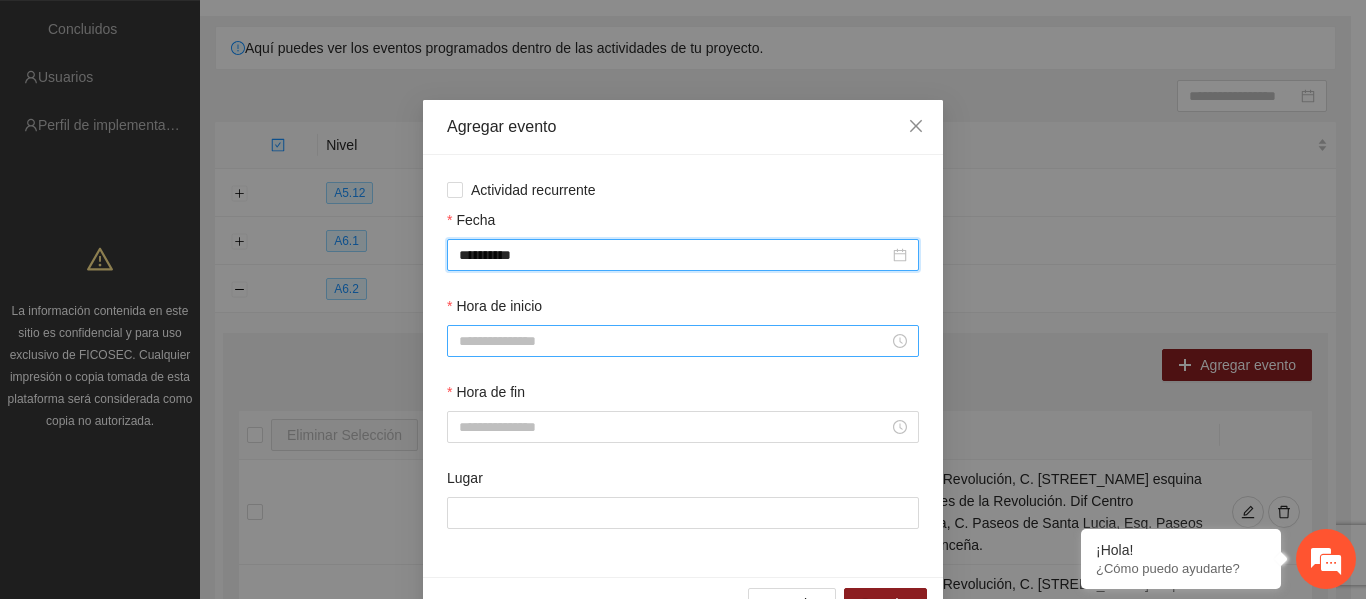 click on "Hora de inicio" at bounding box center (674, 341) 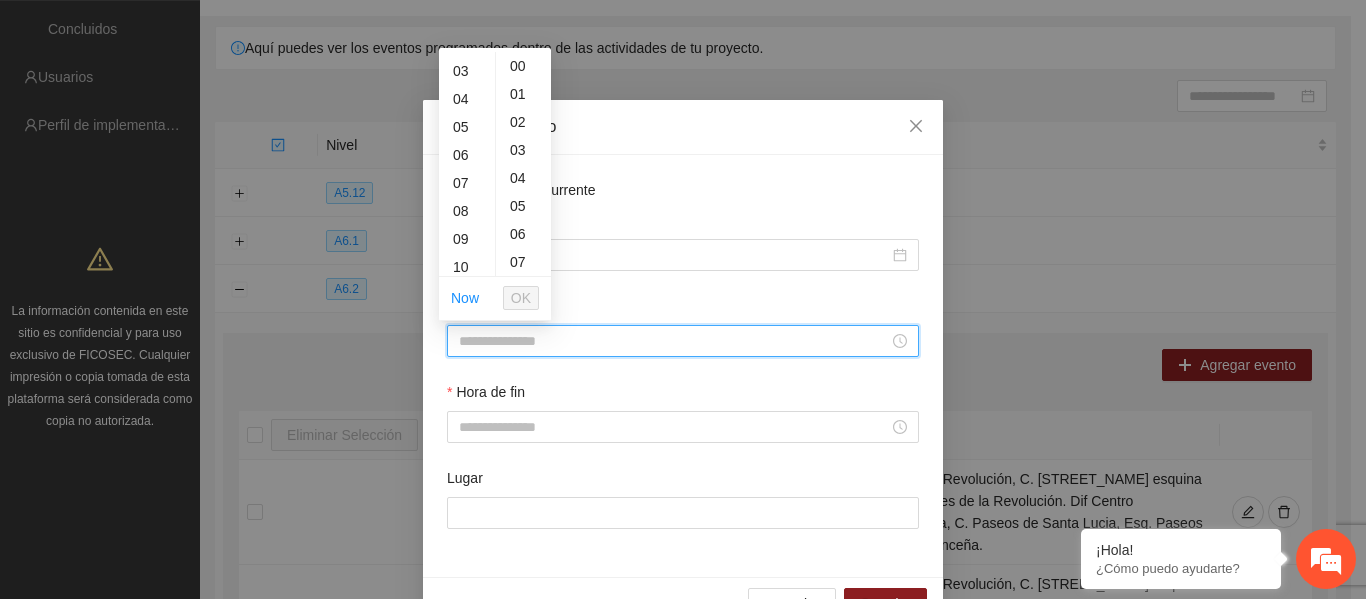 scroll, scrollTop: 93, scrollLeft: 0, axis: vertical 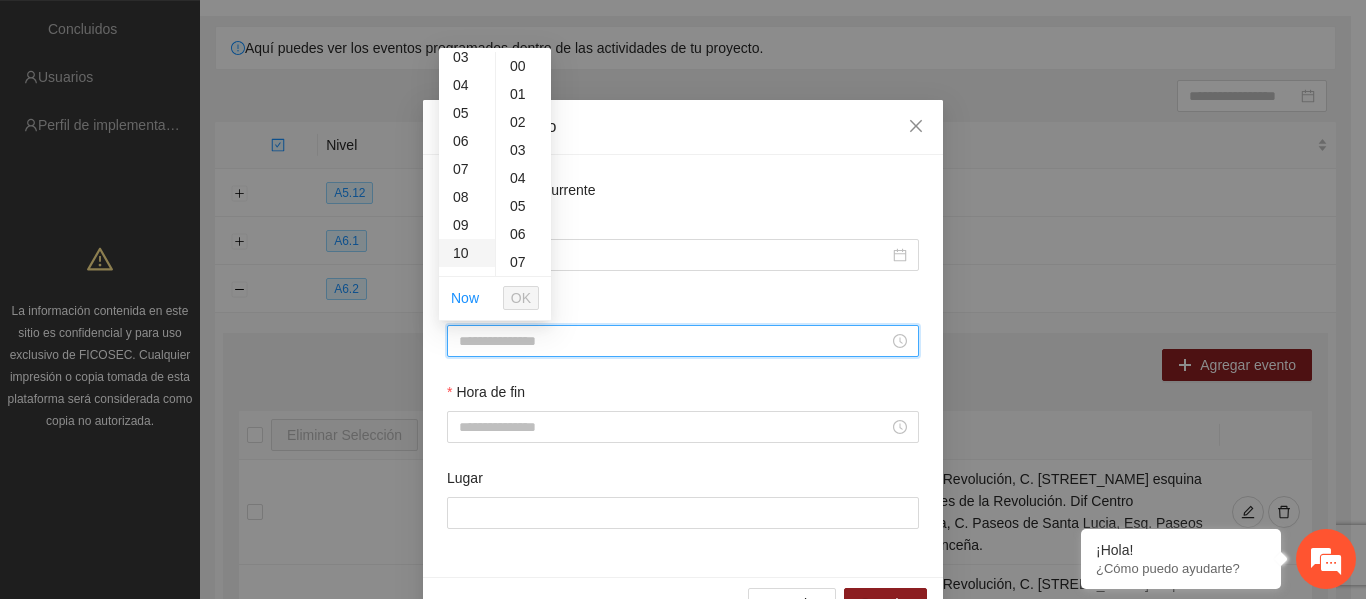 click on "10" at bounding box center [467, 253] 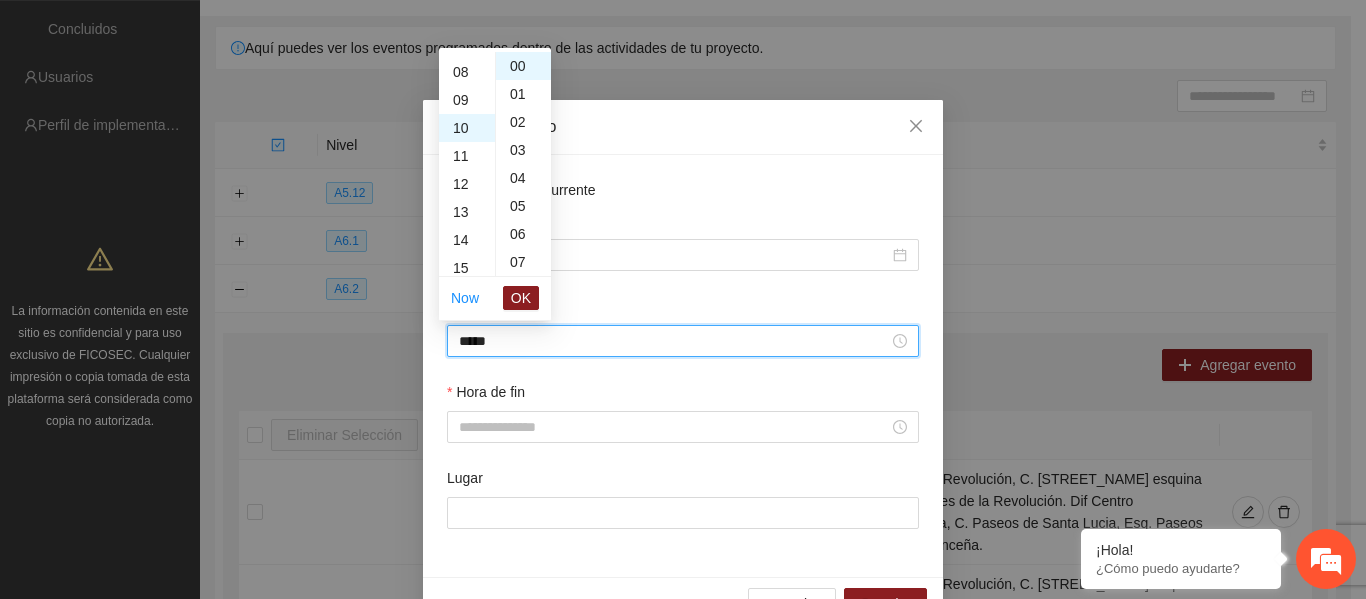 scroll, scrollTop: 280, scrollLeft: 0, axis: vertical 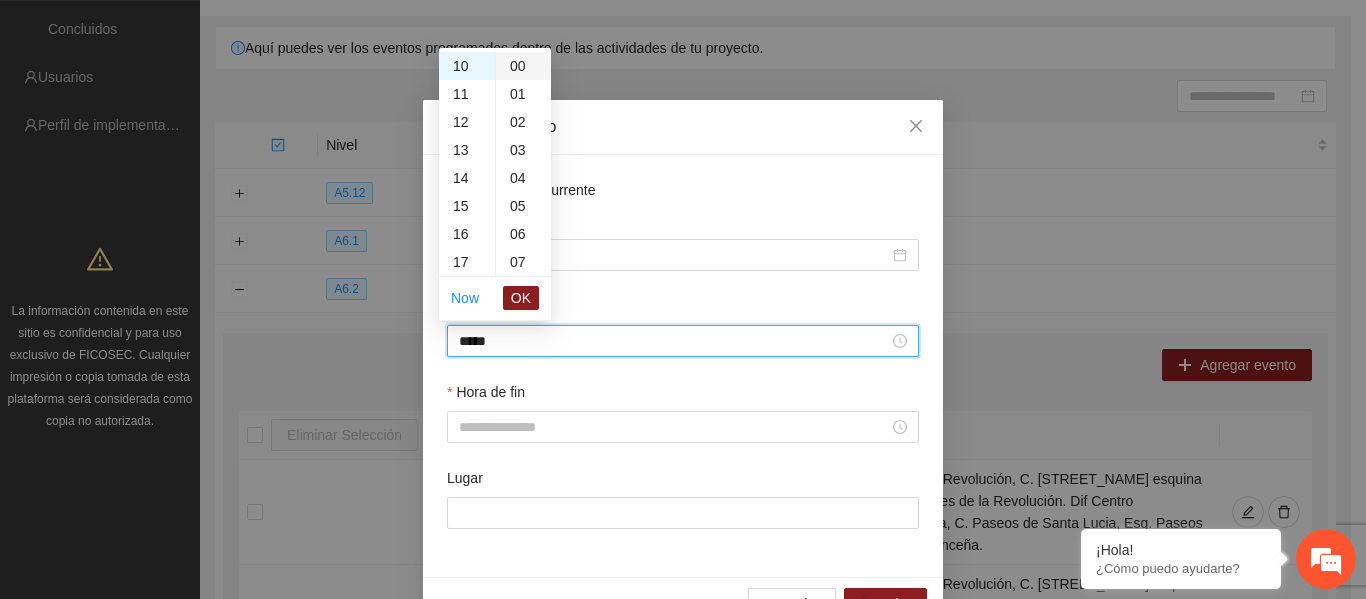 click on "00" at bounding box center (523, 66) 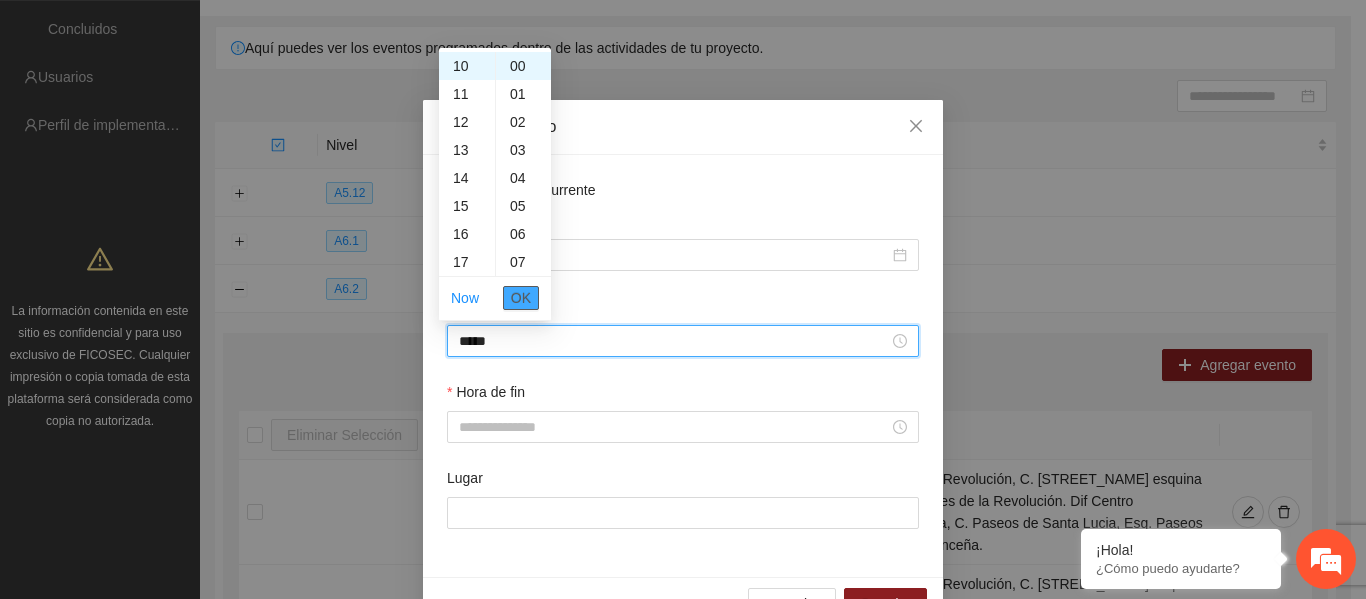 click on "OK" at bounding box center [521, 298] 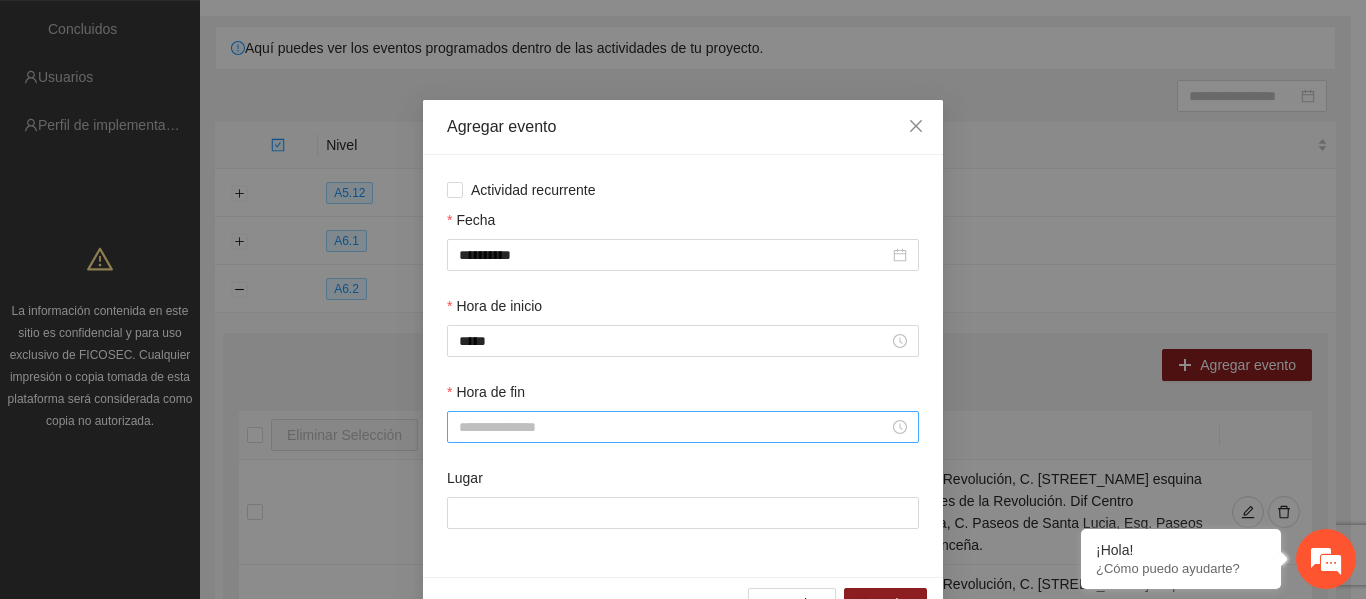 click at bounding box center [683, 427] 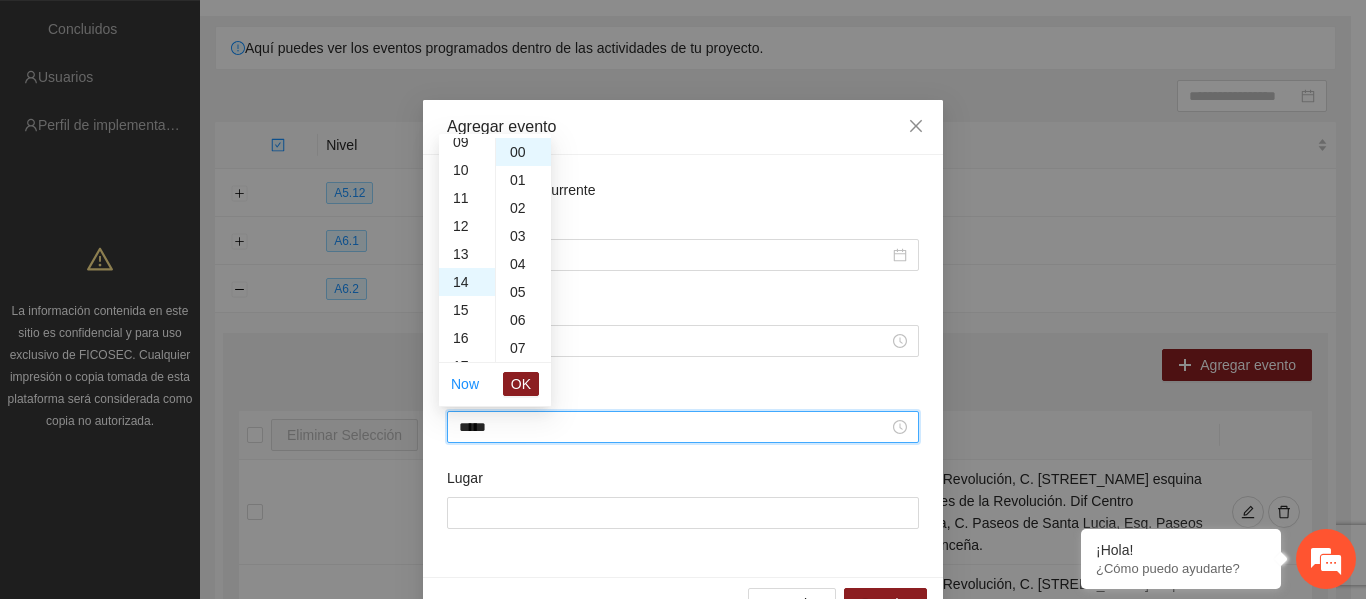 scroll, scrollTop: 392, scrollLeft: 0, axis: vertical 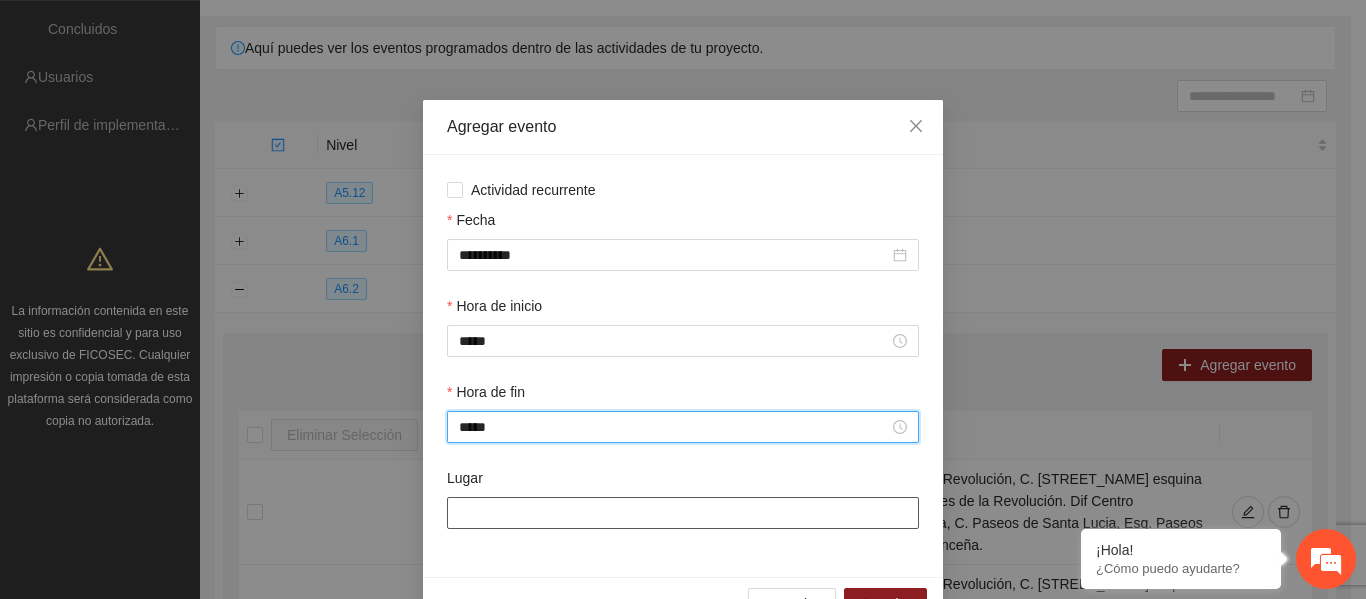 type on "*****" 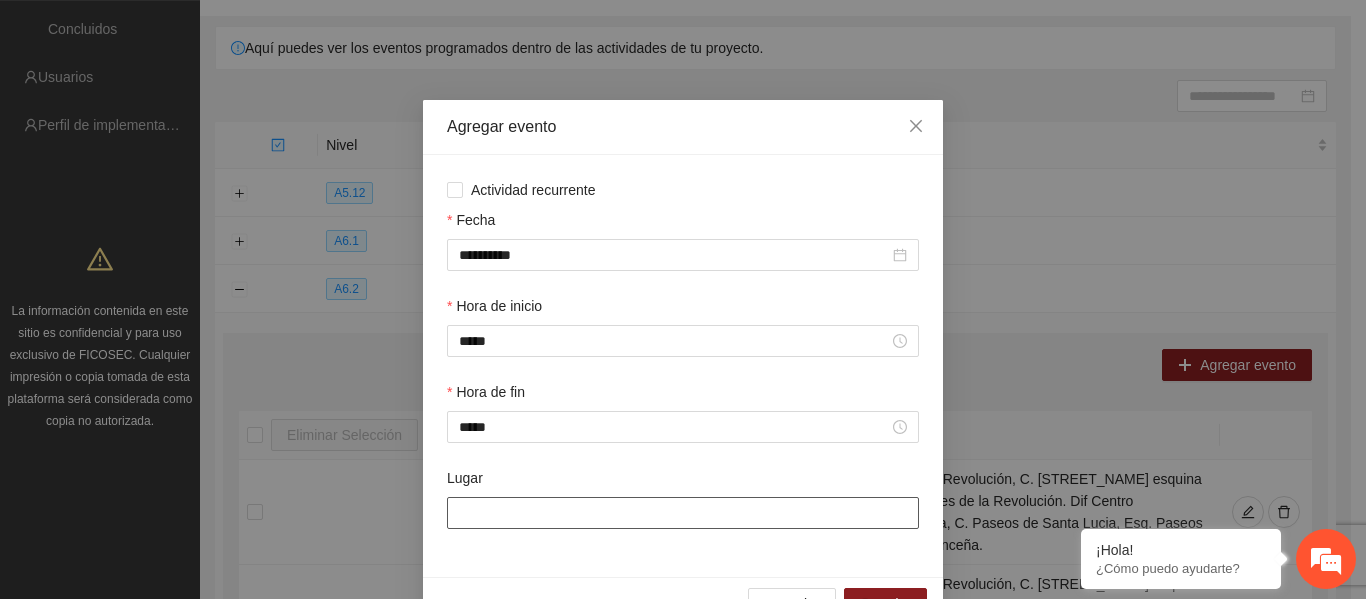 paste on "**********" 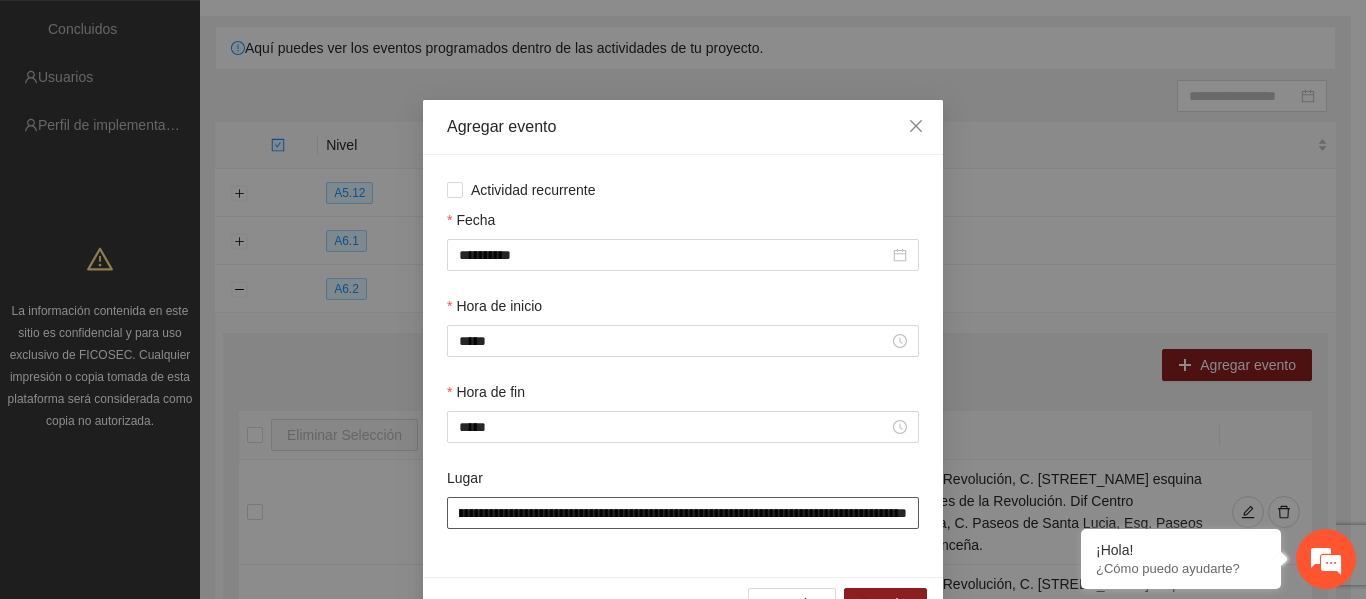 scroll, scrollTop: 0, scrollLeft: 136, axis: horizontal 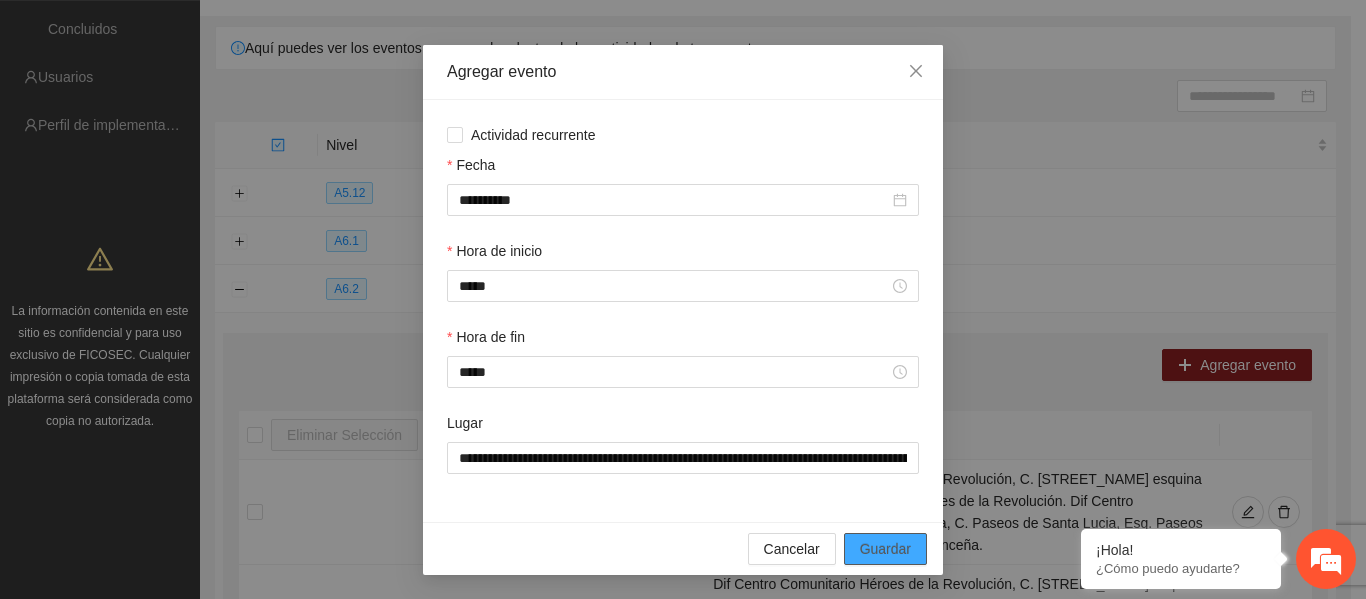 click on "Guardar" at bounding box center [885, 549] 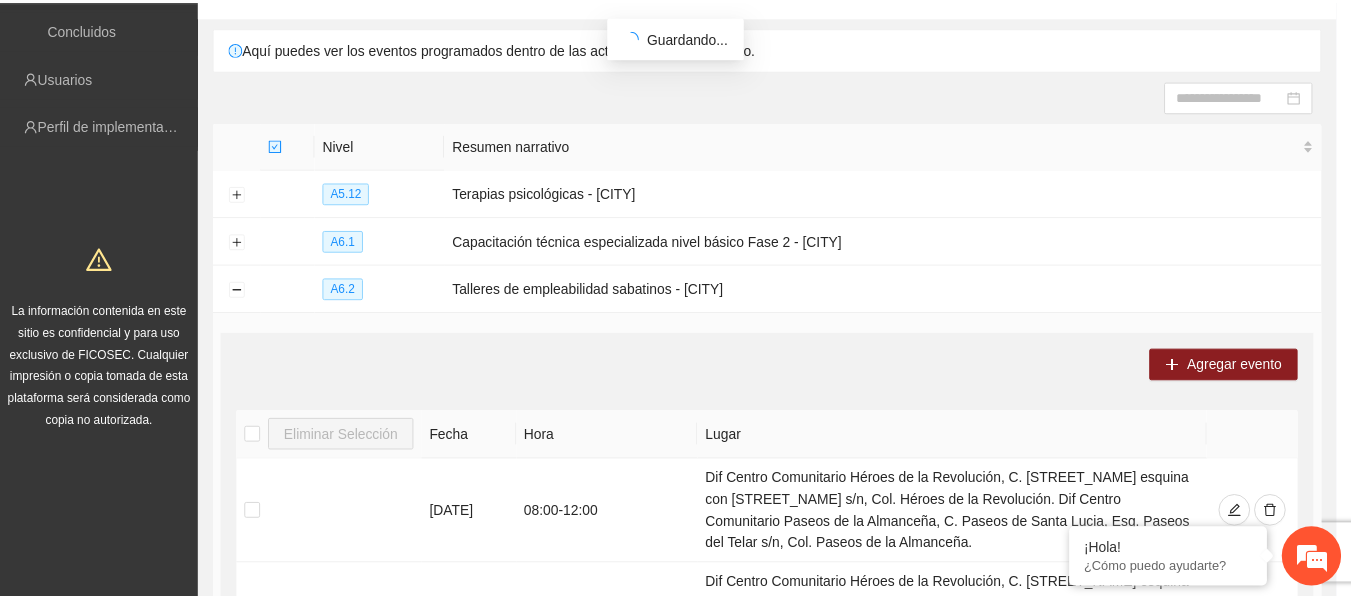 scroll, scrollTop: 0, scrollLeft: 0, axis: both 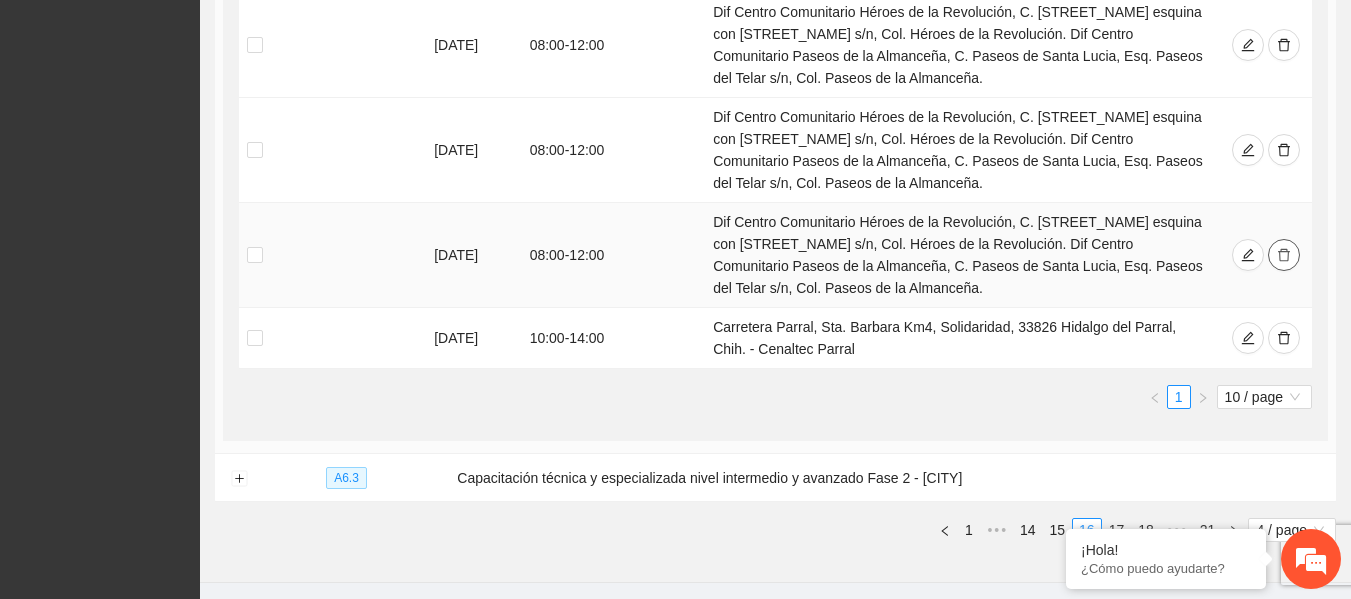 click 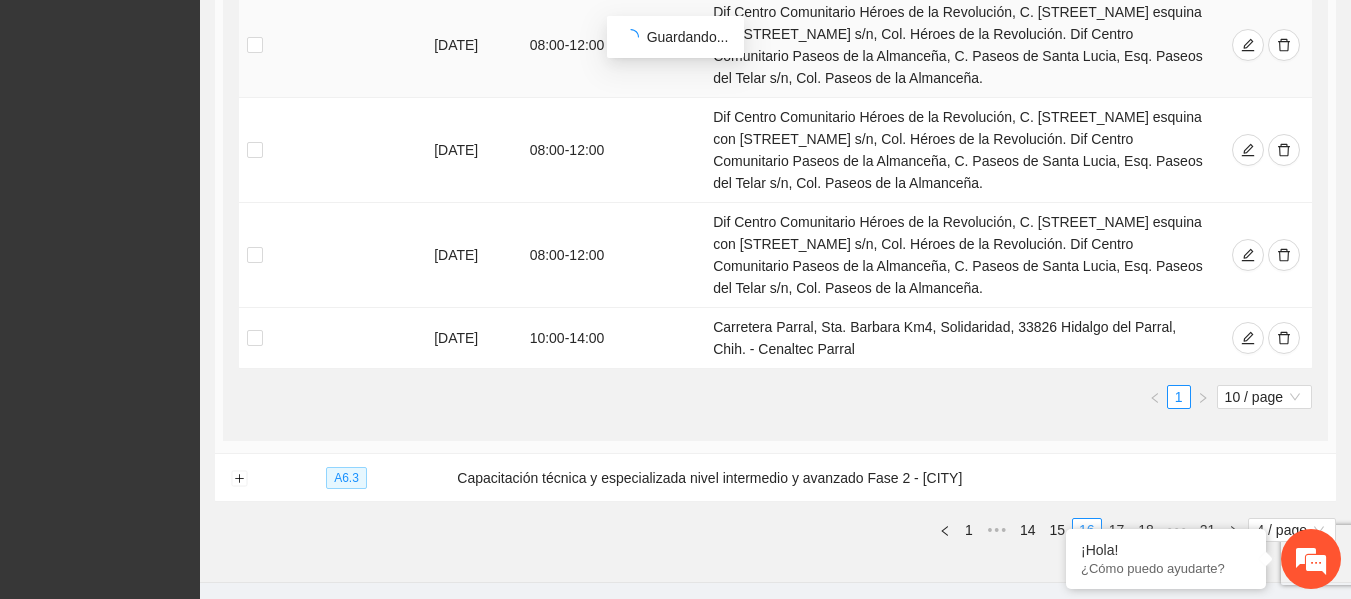 scroll, scrollTop: 666, scrollLeft: 0, axis: vertical 